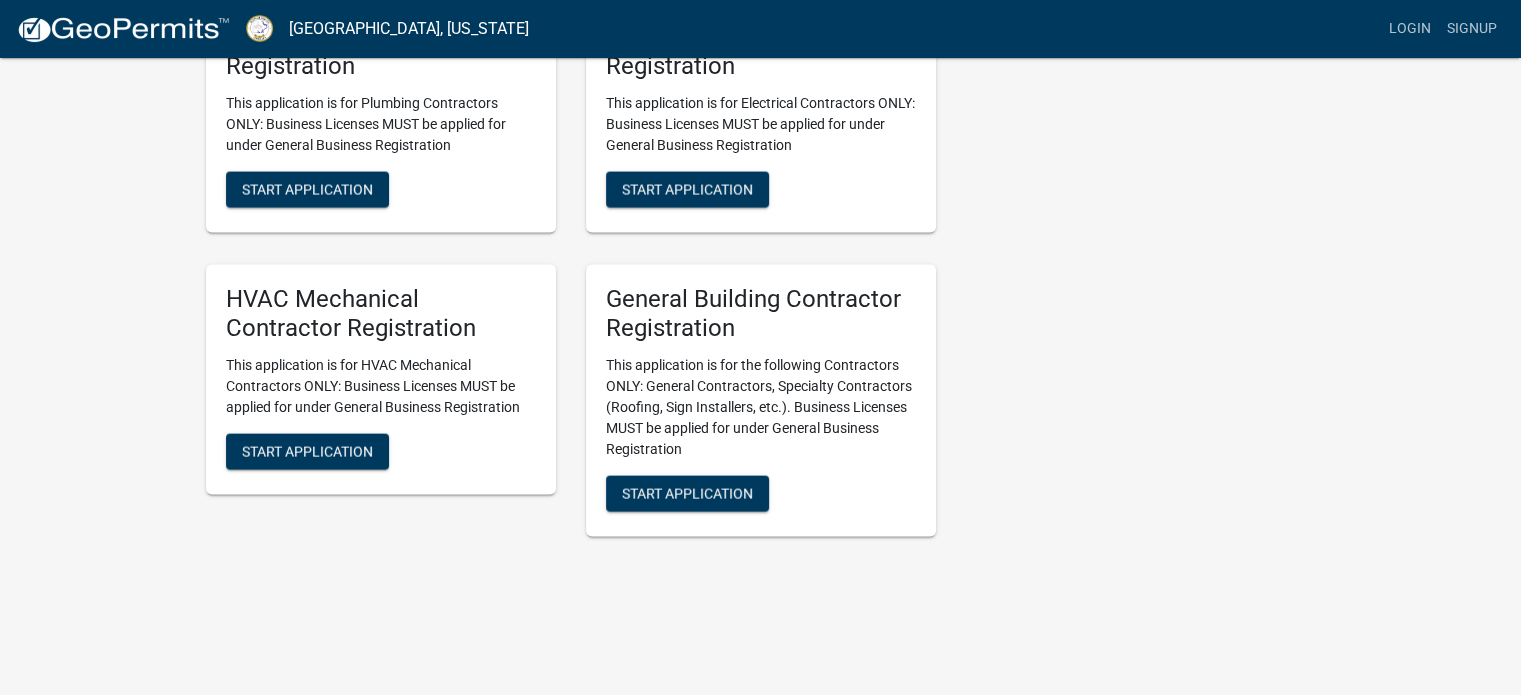 scroll, scrollTop: 4000, scrollLeft: 0, axis: vertical 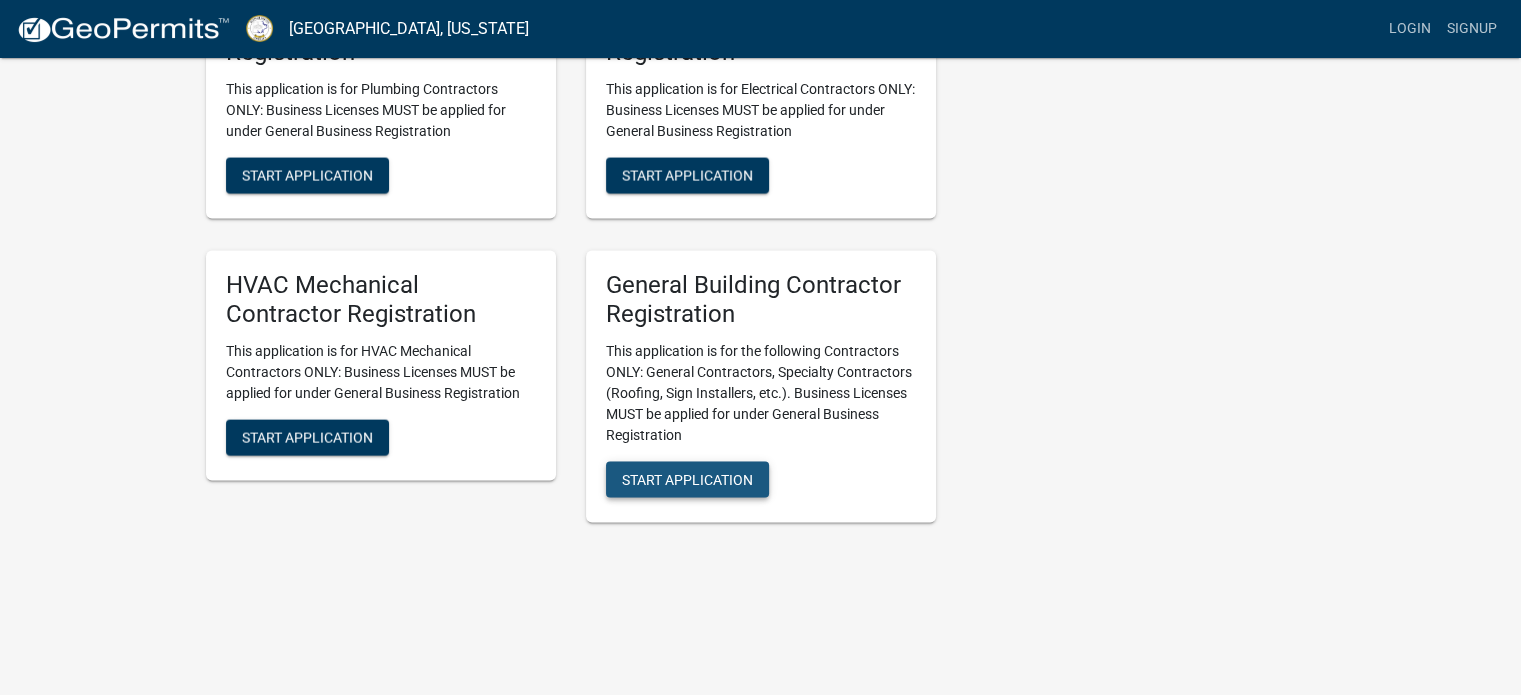 click on "Start Application" 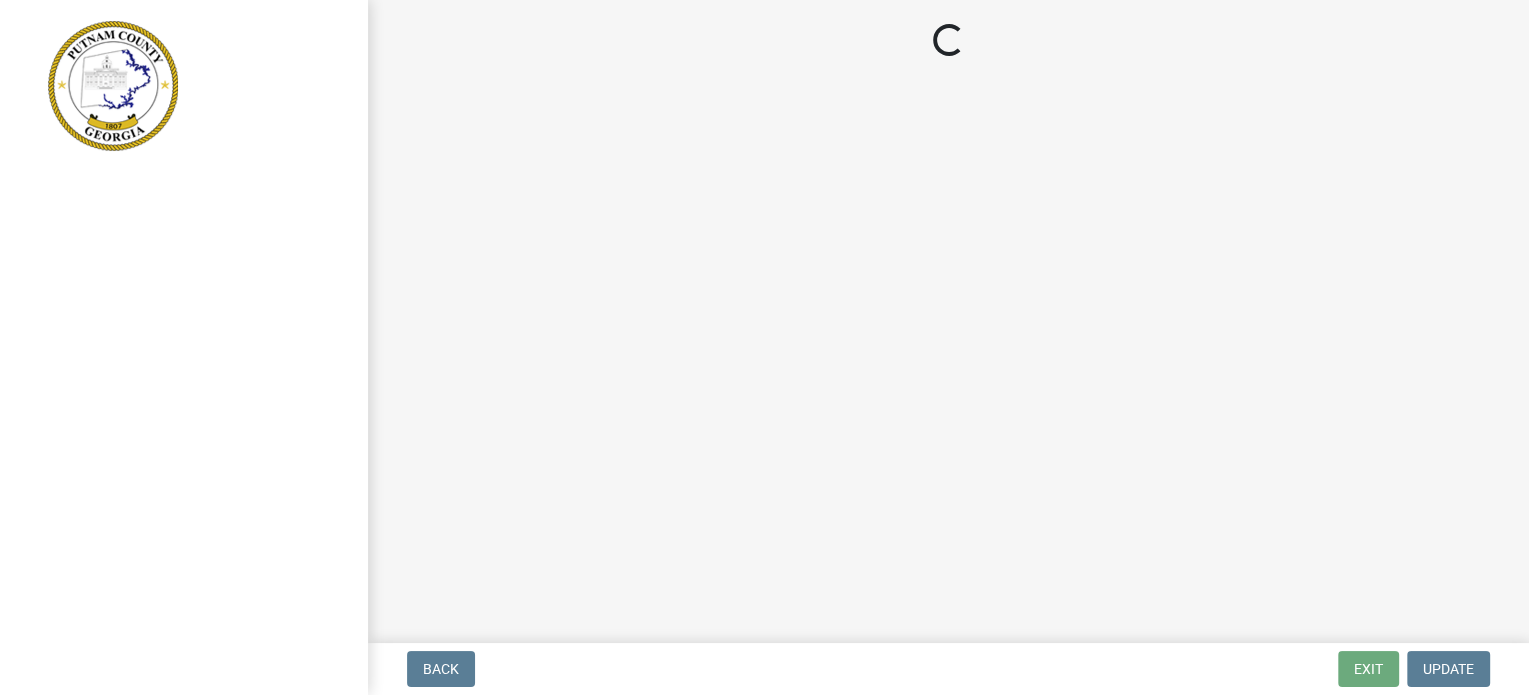 scroll, scrollTop: 0, scrollLeft: 0, axis: both 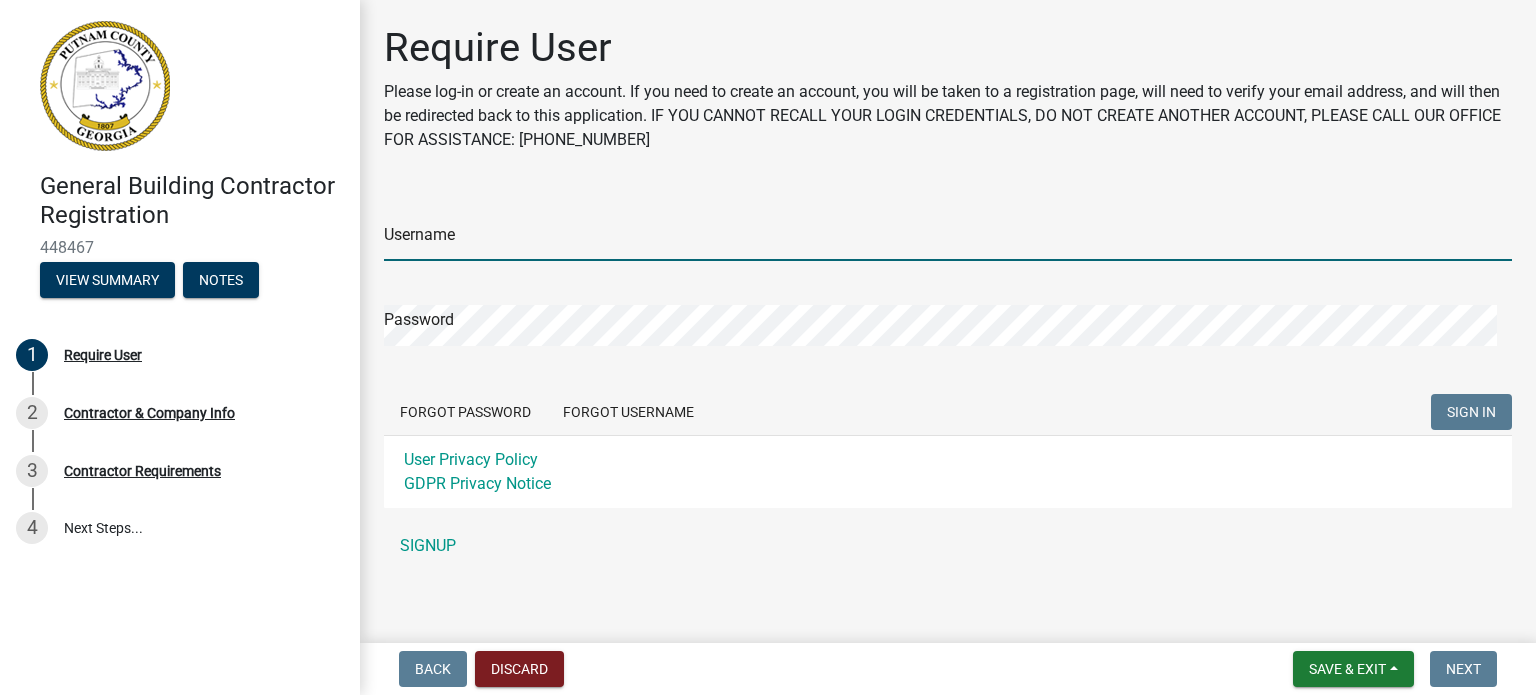 click on "Username" at bounding box center (948, 240) 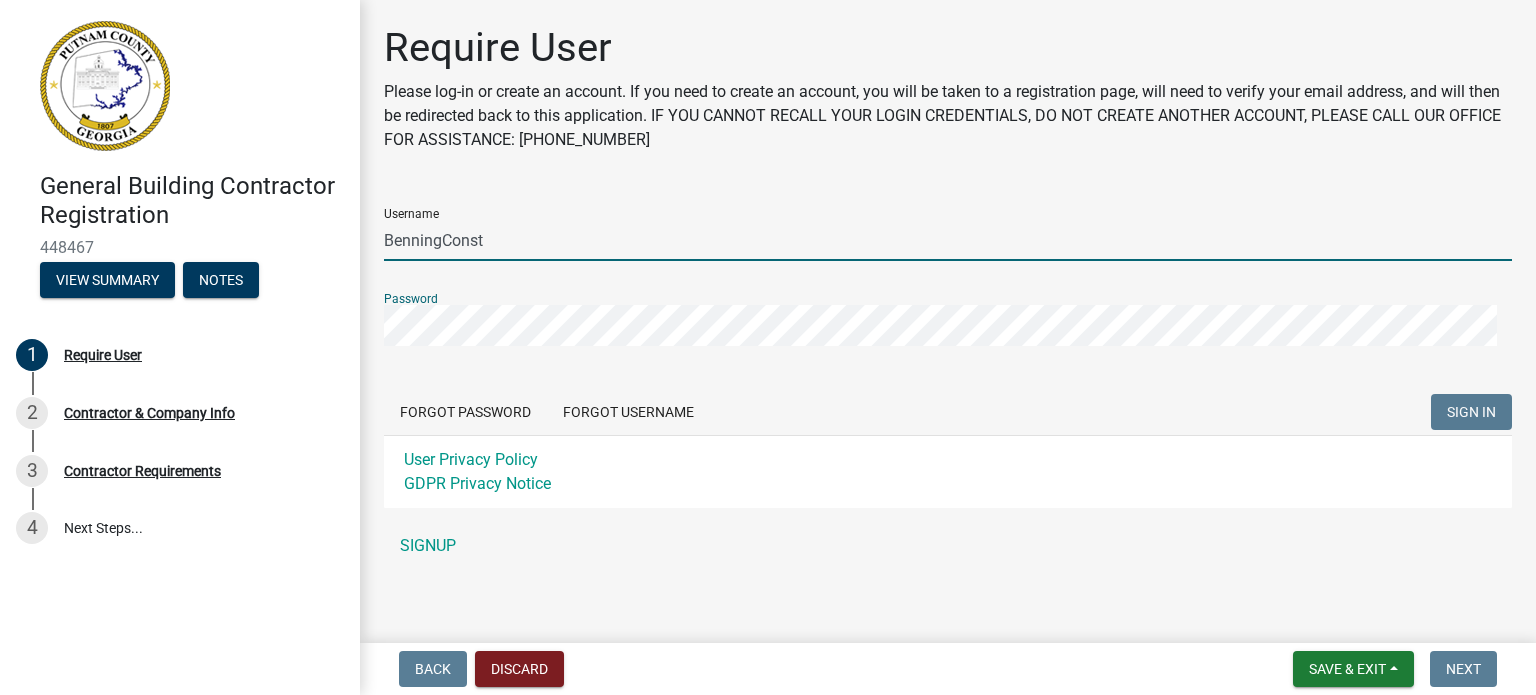 click on "BenningConst" at bounding box center [948, 240] 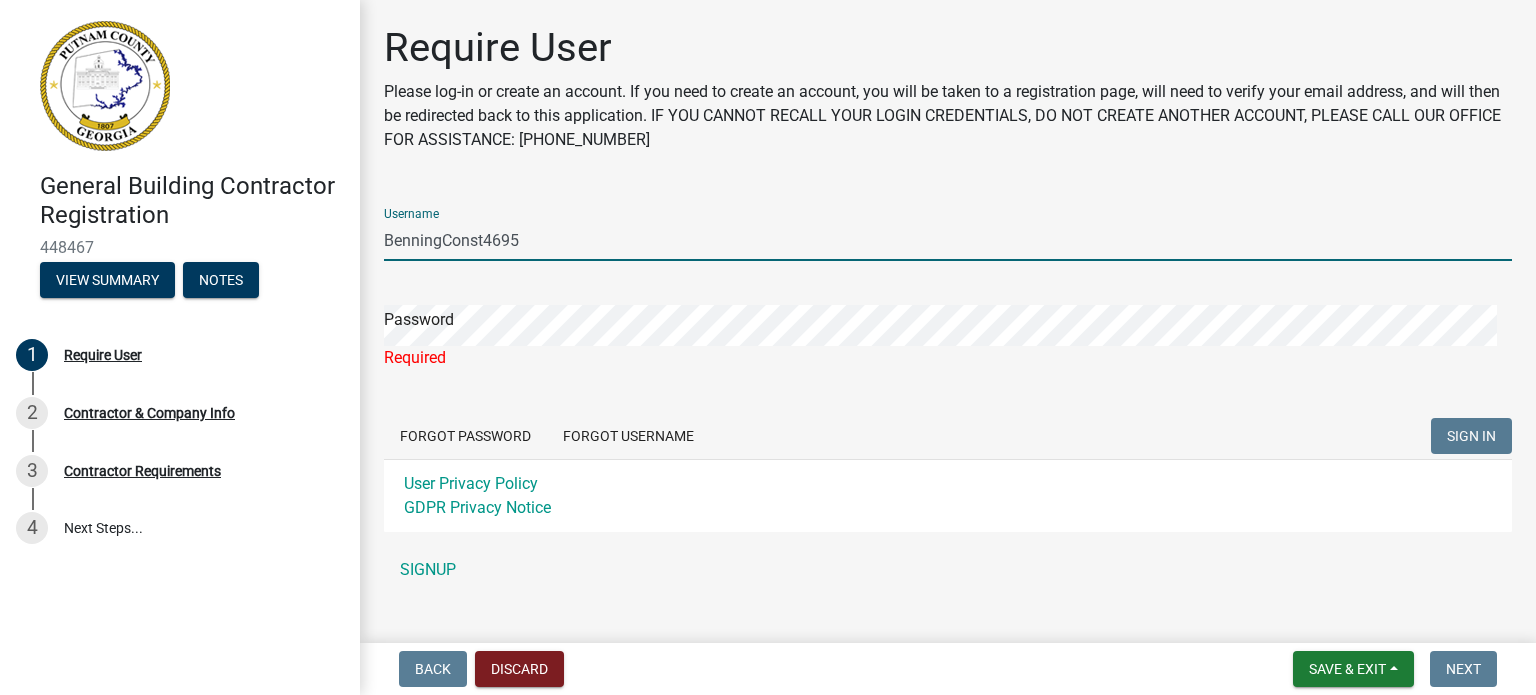 type on "BenningConst4695" 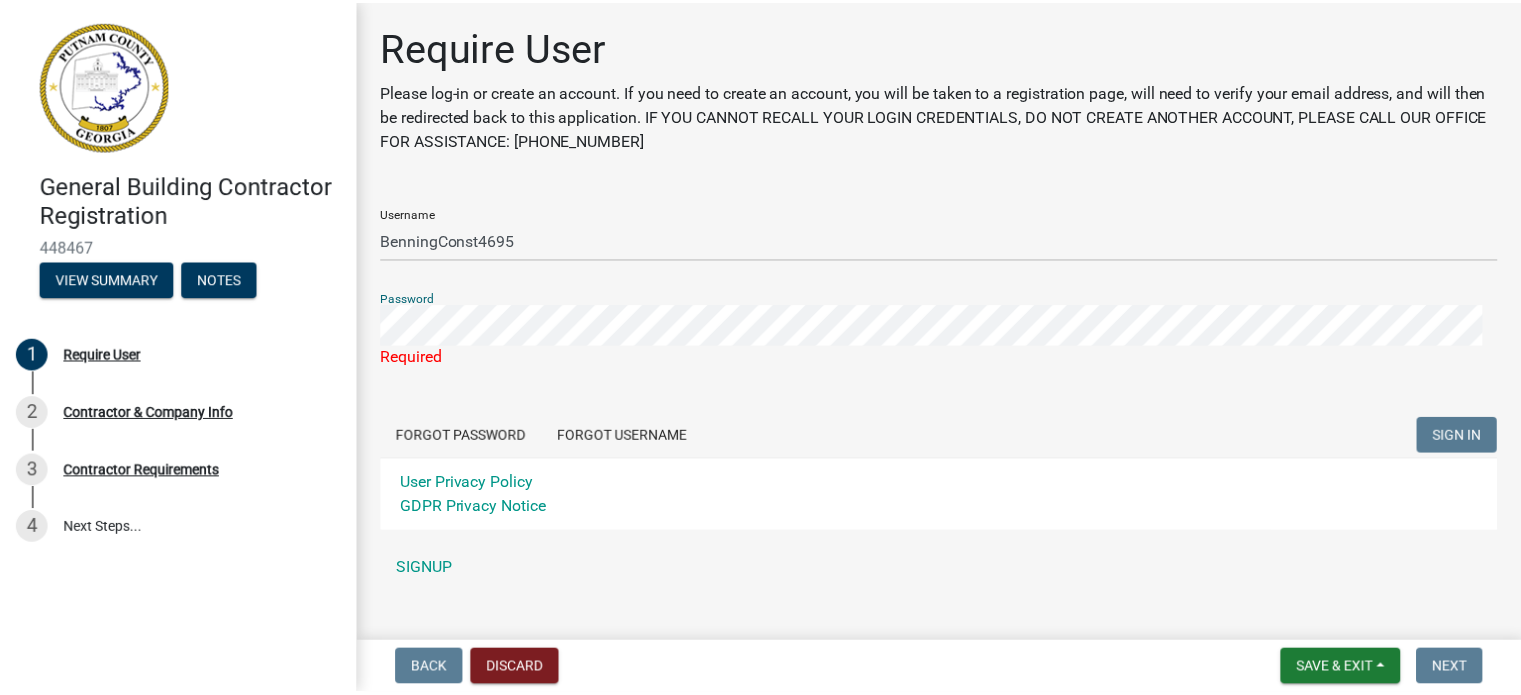 scroll, scrollTop: 32, scrollLeft: 0, axis: vertical 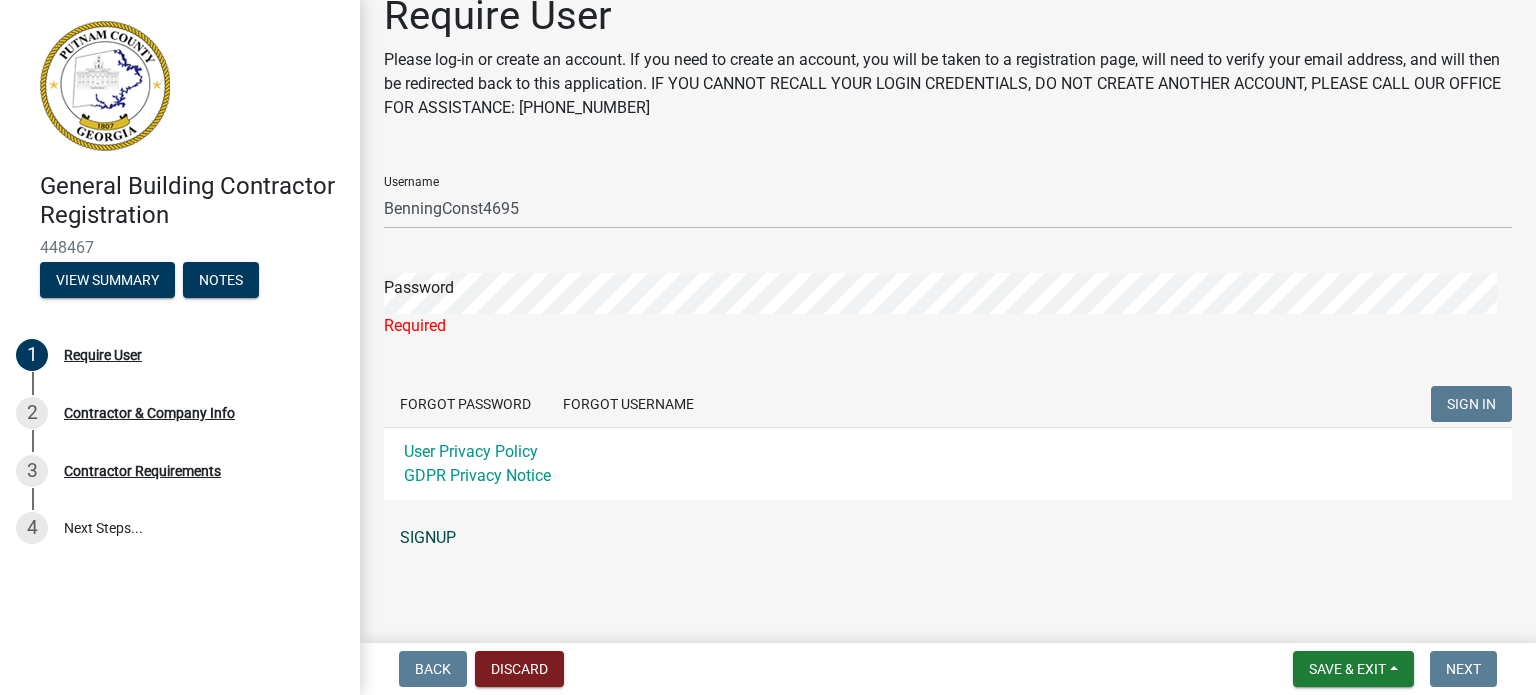 click on "SIGNUP" 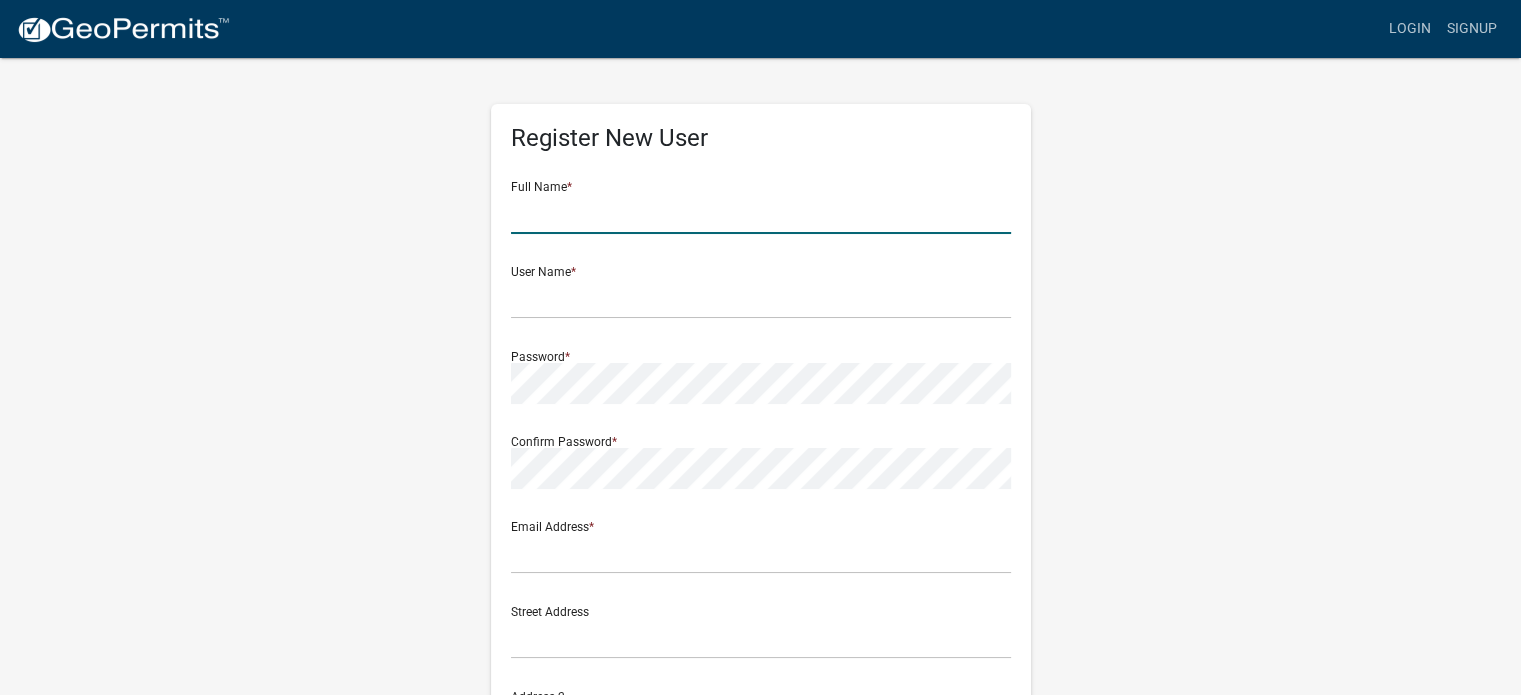 click 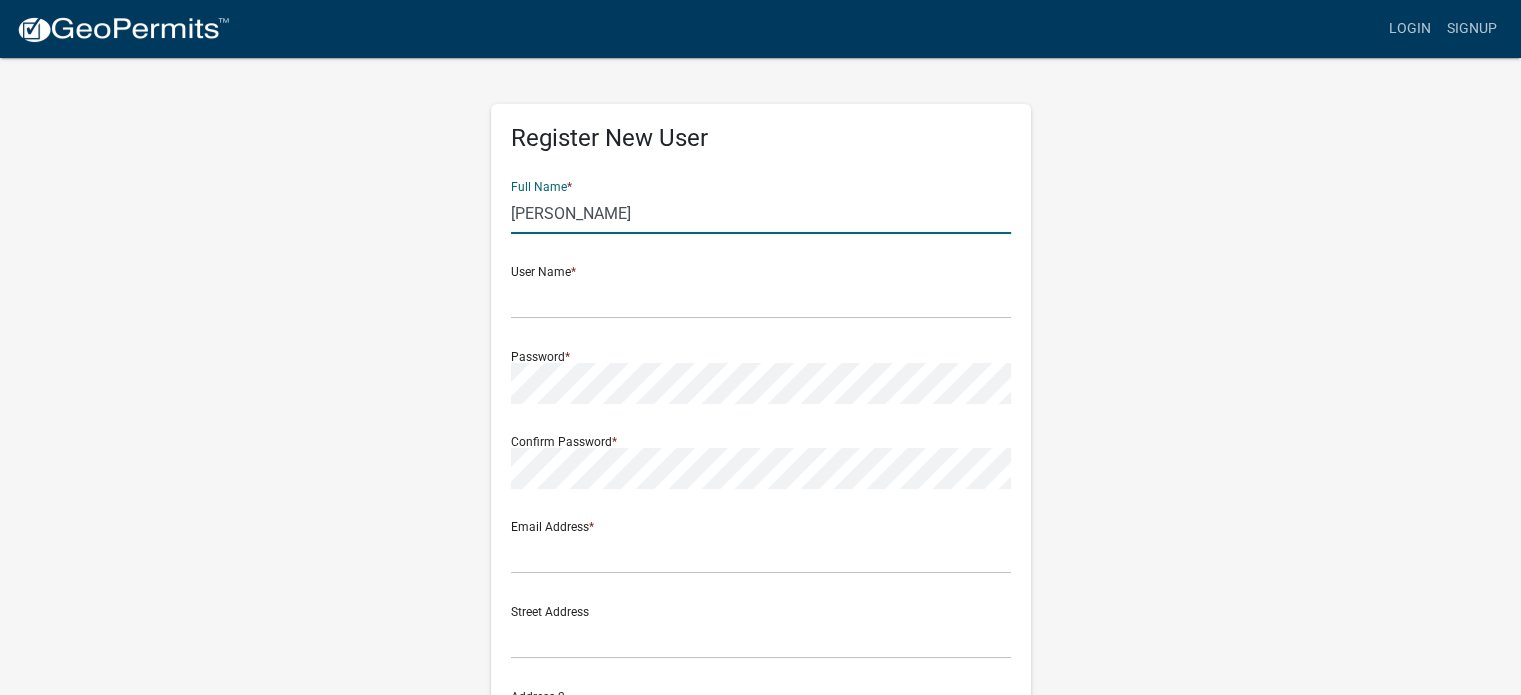 type on "Katherine Samford" 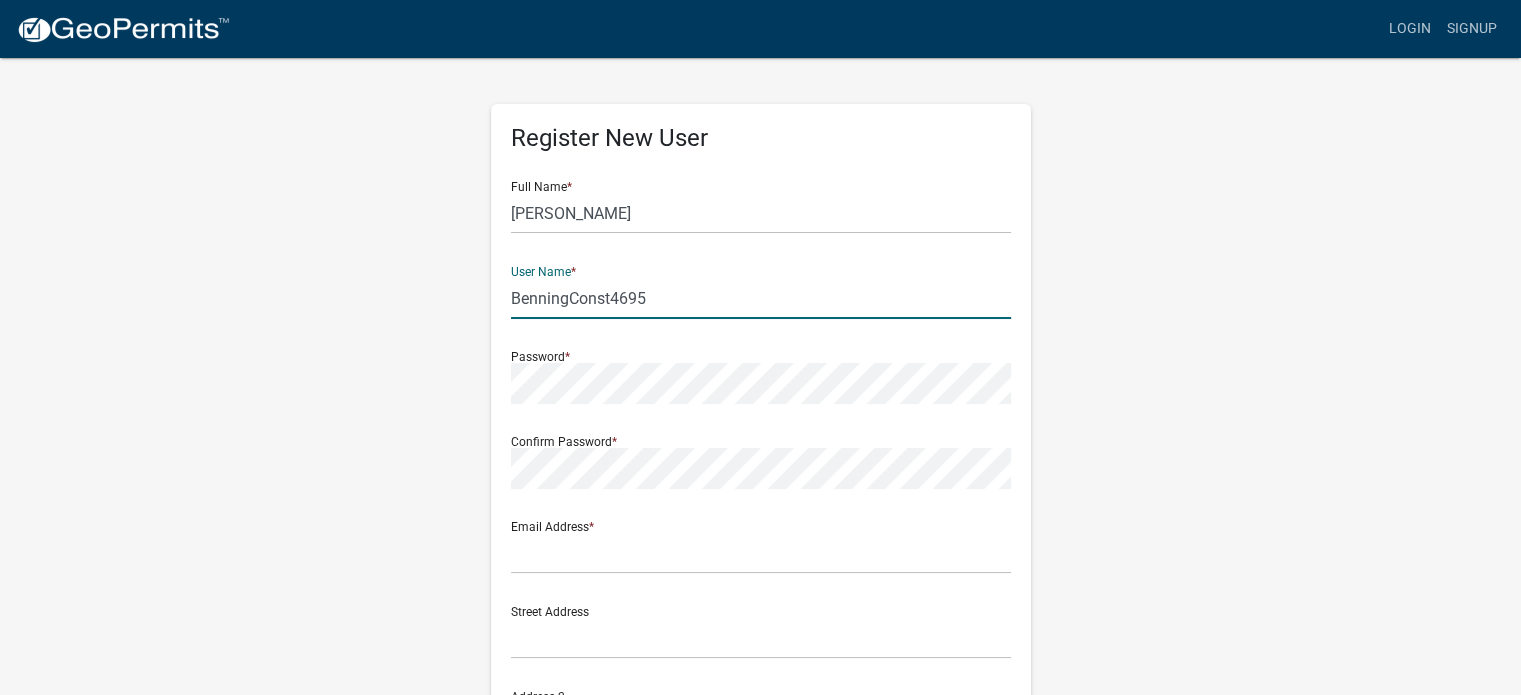 type on "BenningConst4695" 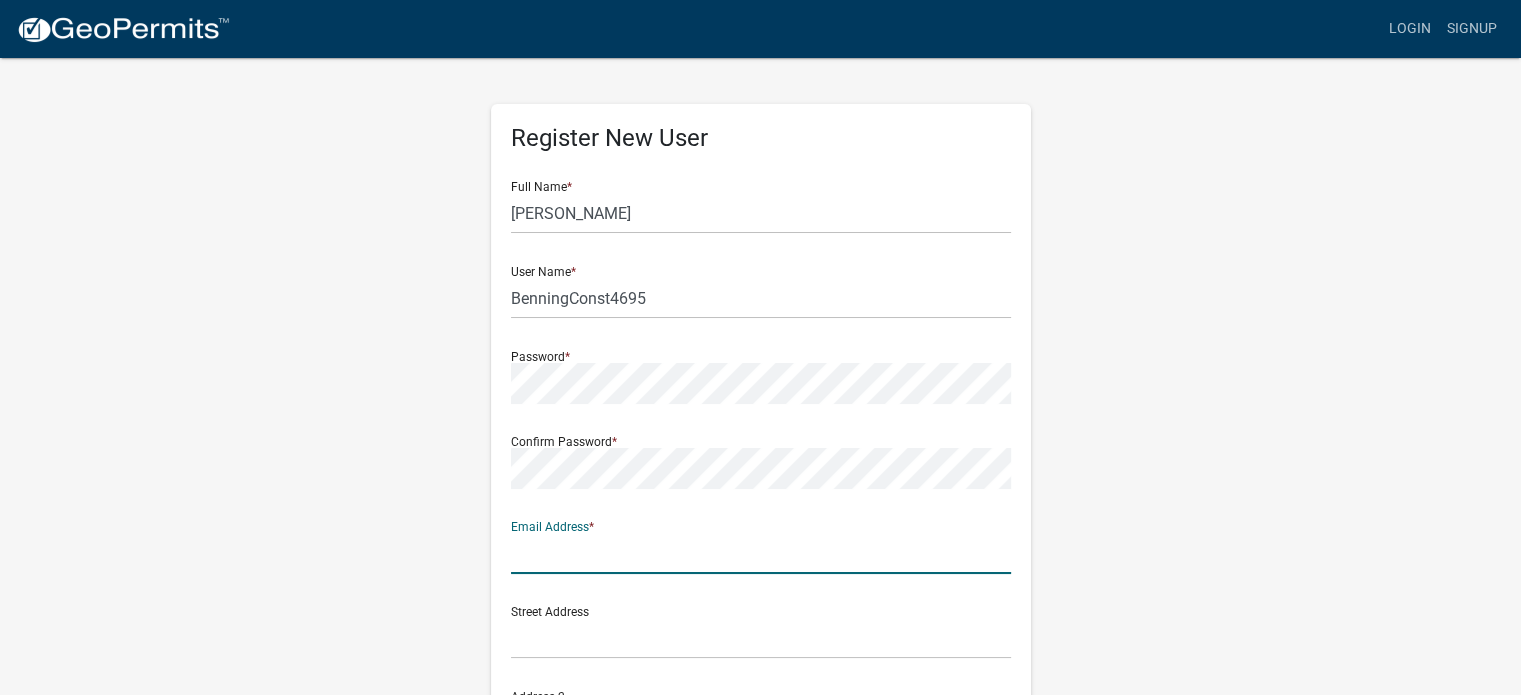 scroll, scrollTop: 200, scrollLeft: 0, axis: vertical 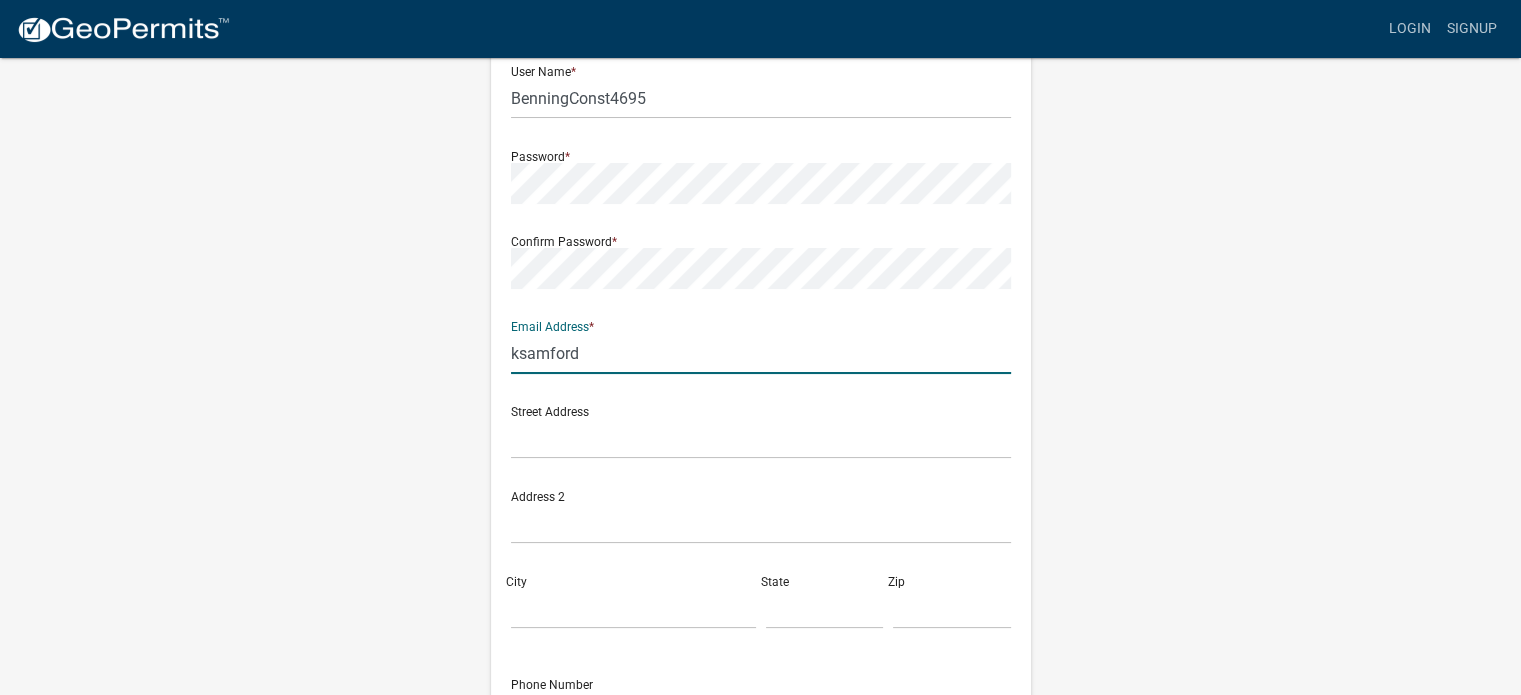 type on "[EMAIL_ADDRESS][DOMAIN_NAME]" 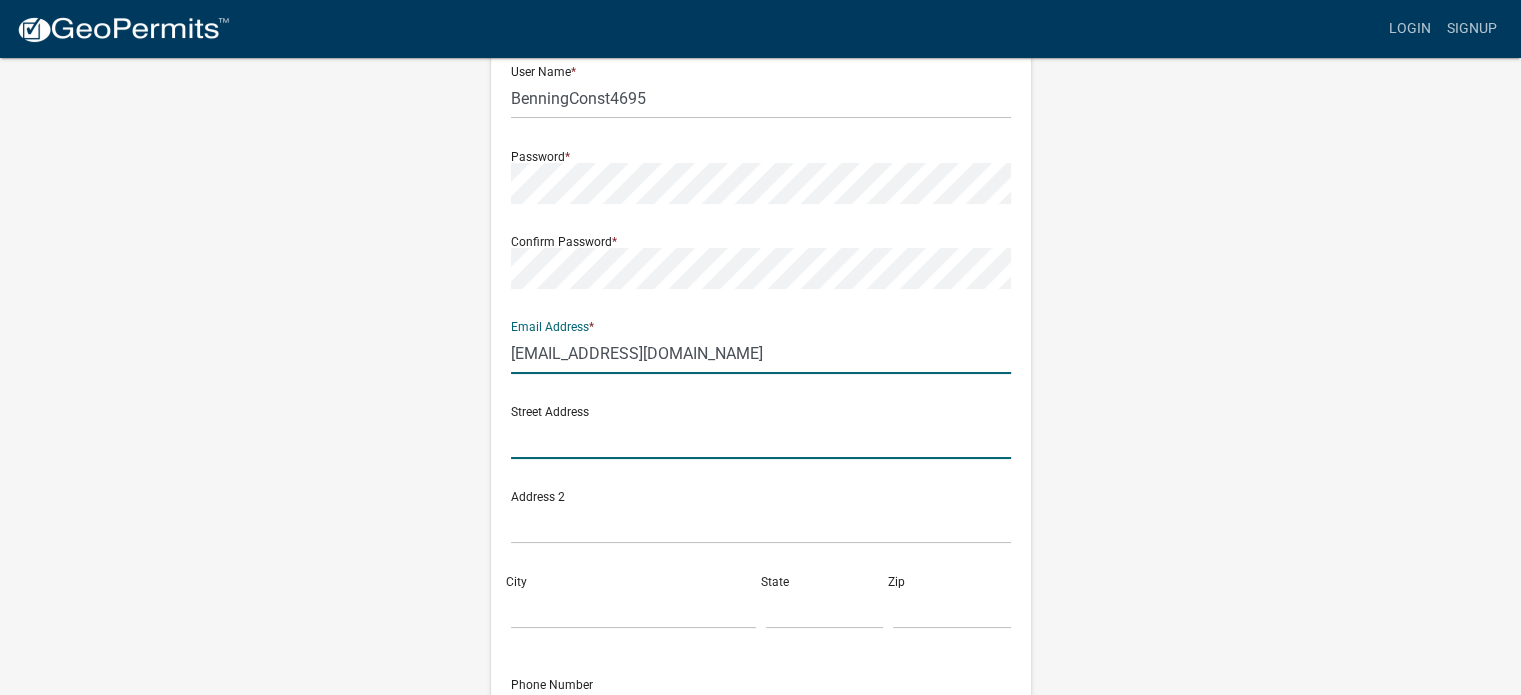 type on "[STREET_ADDRESS]" 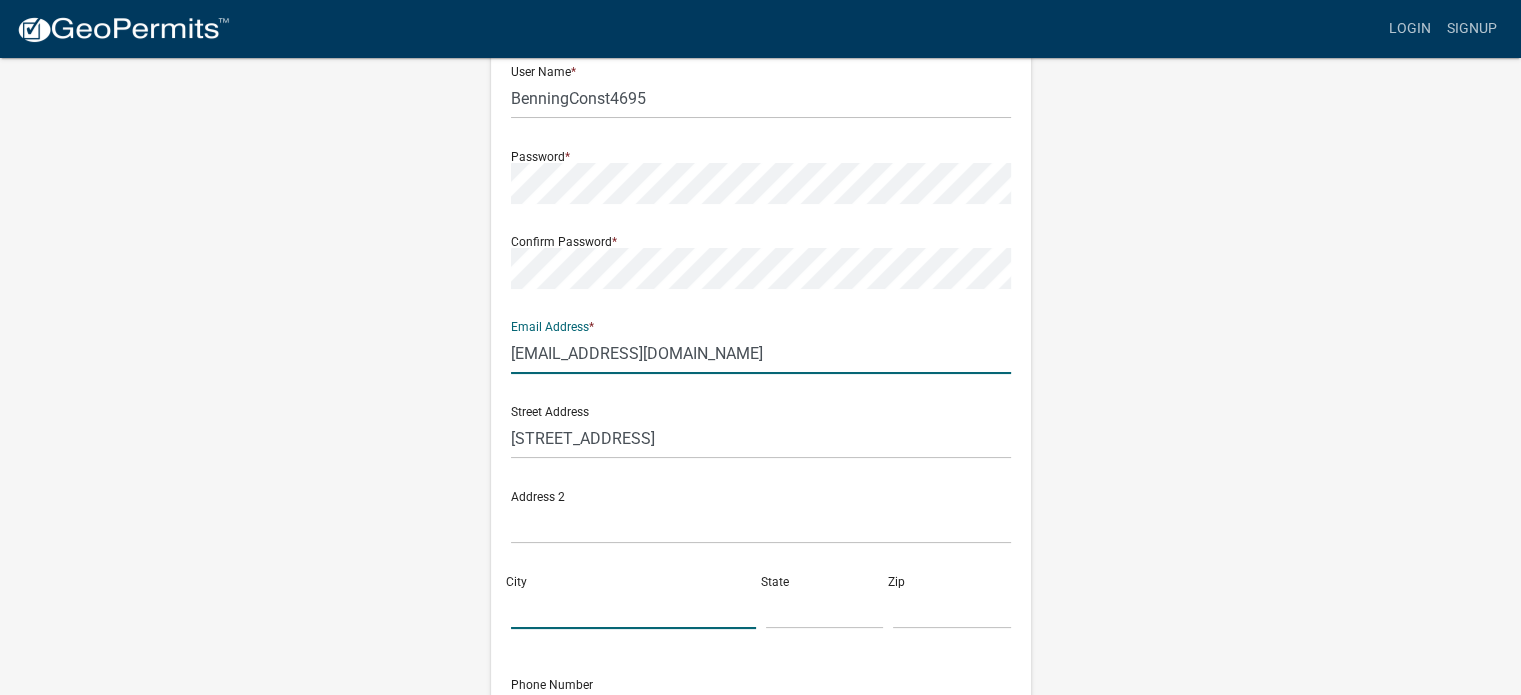 type on "[GEOGRAPHIC_DATA]" 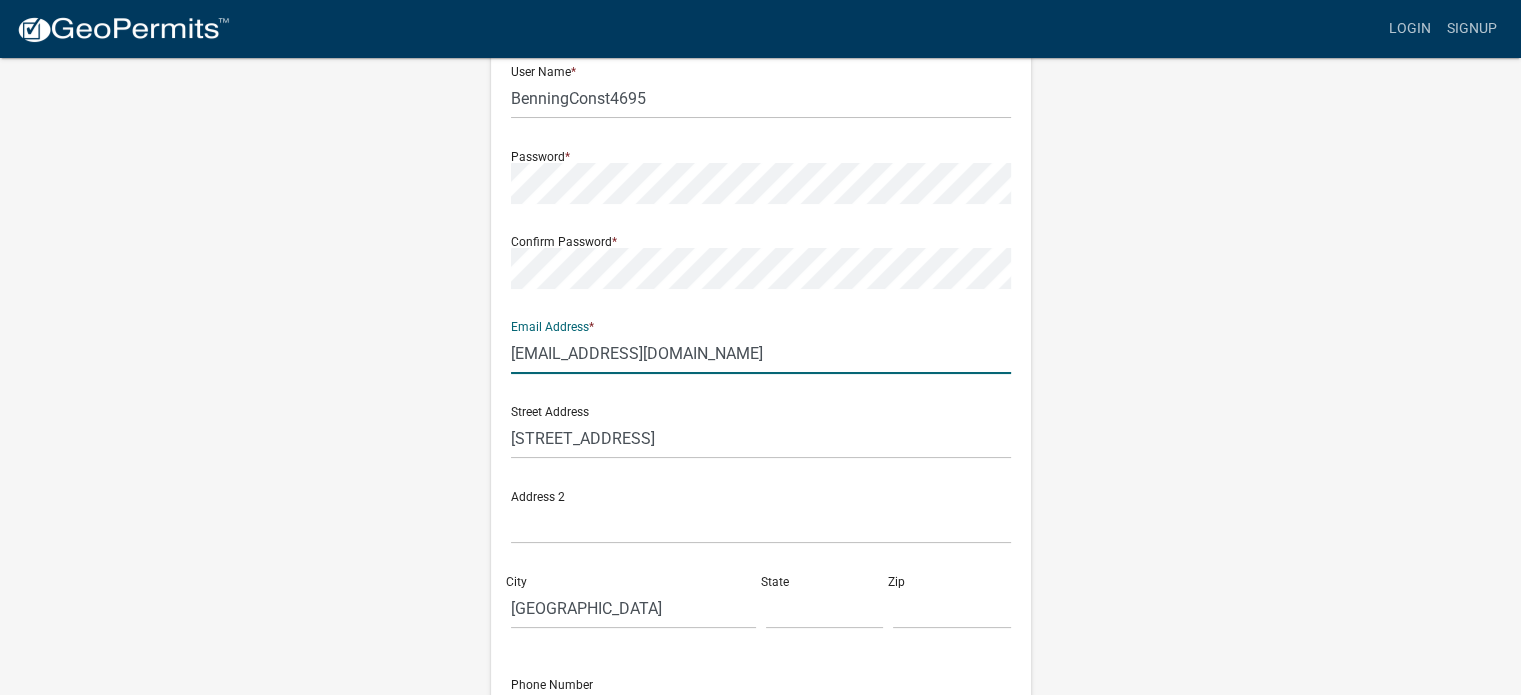 type on "GA" 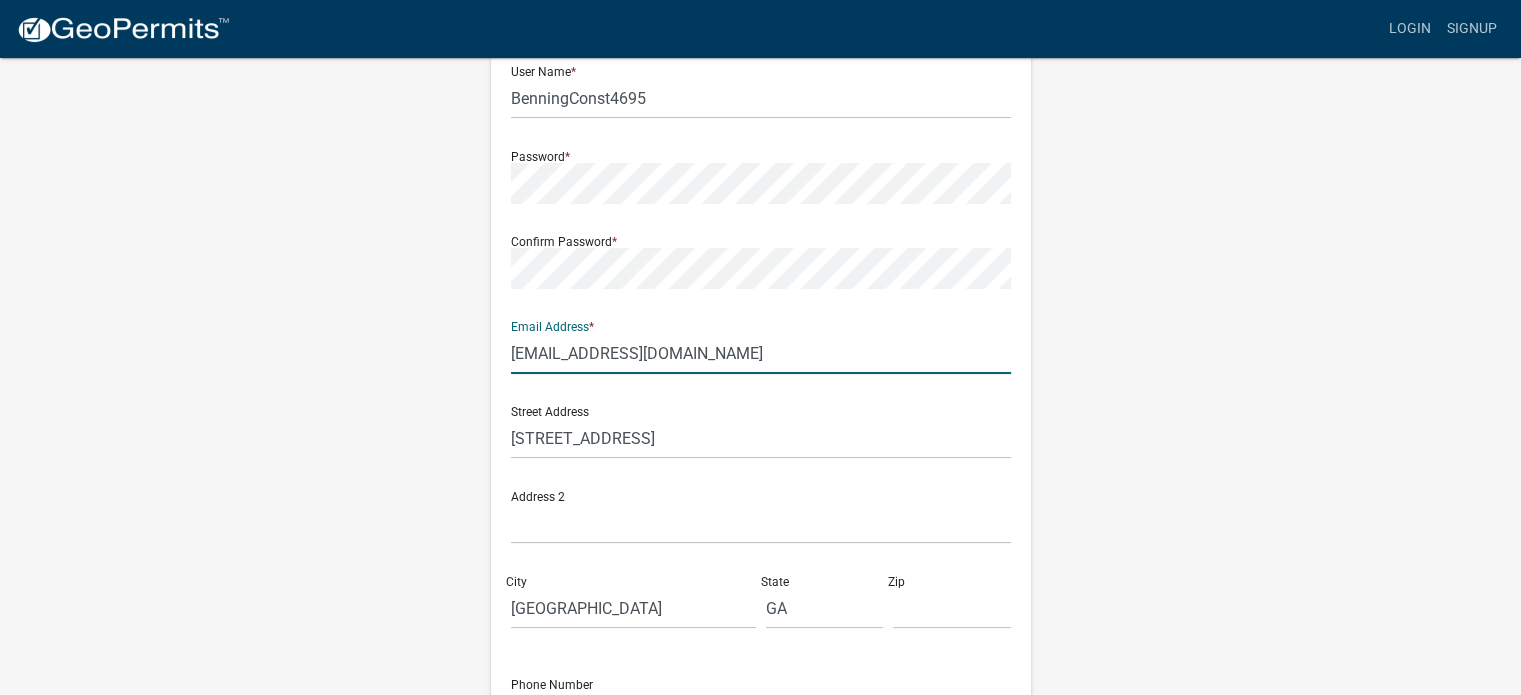 type on "30339" 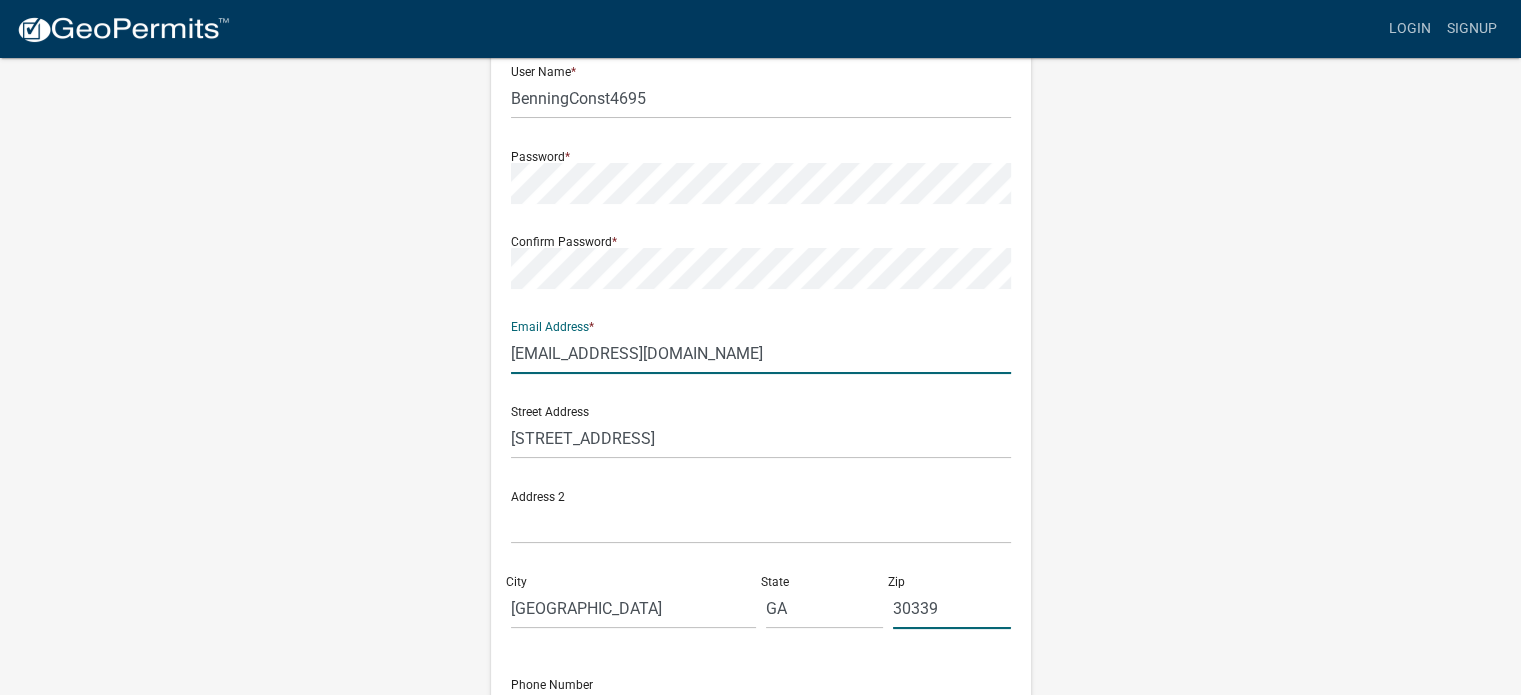 type on "4047921911" 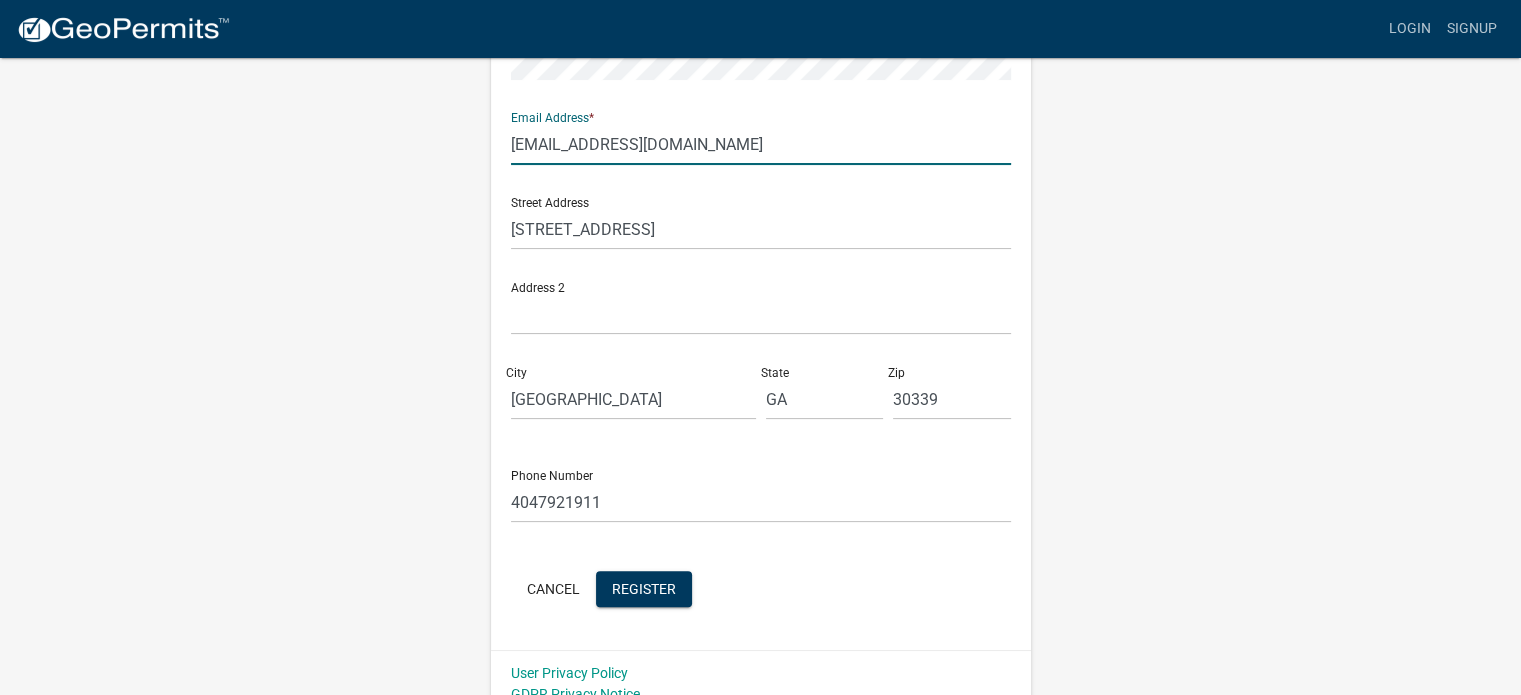 scroll, scrollTop: 430, scrollLeft: 0, axis: vertical 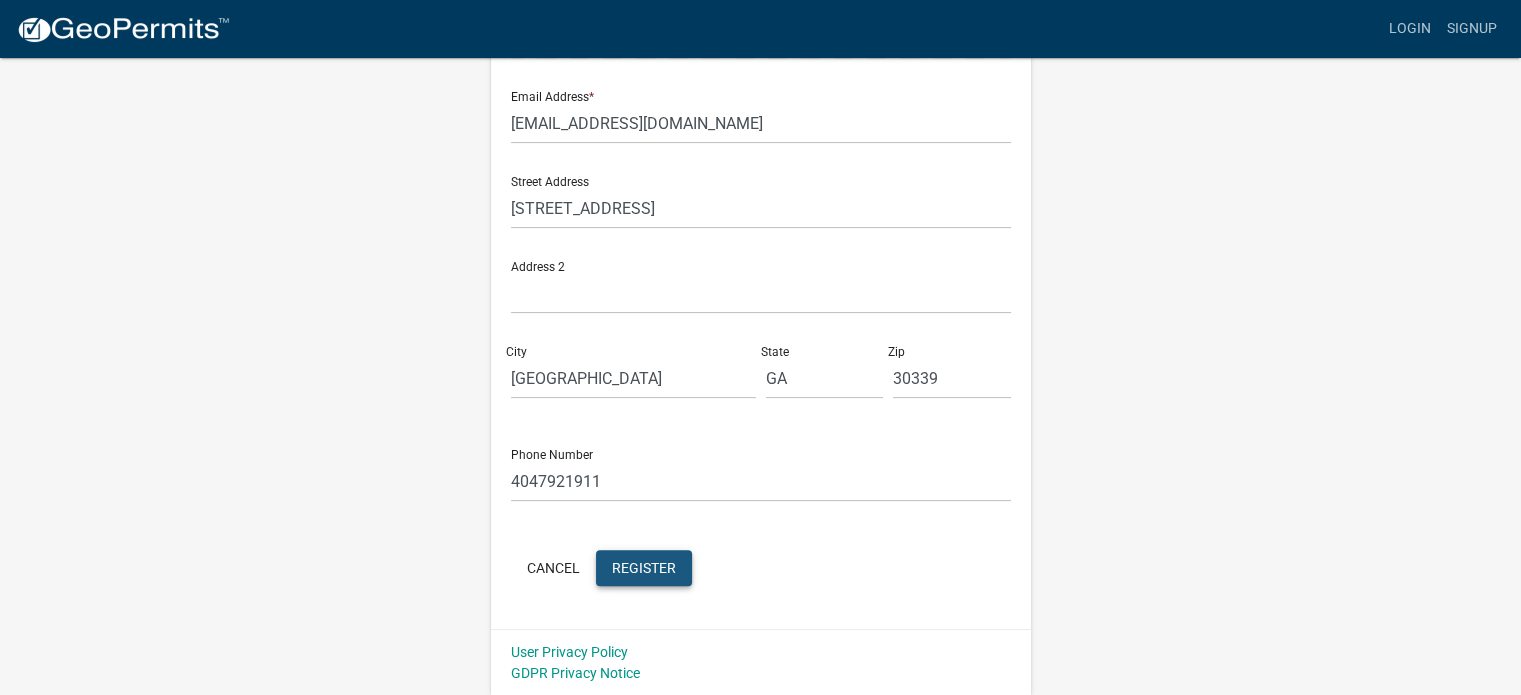 click on "Register" 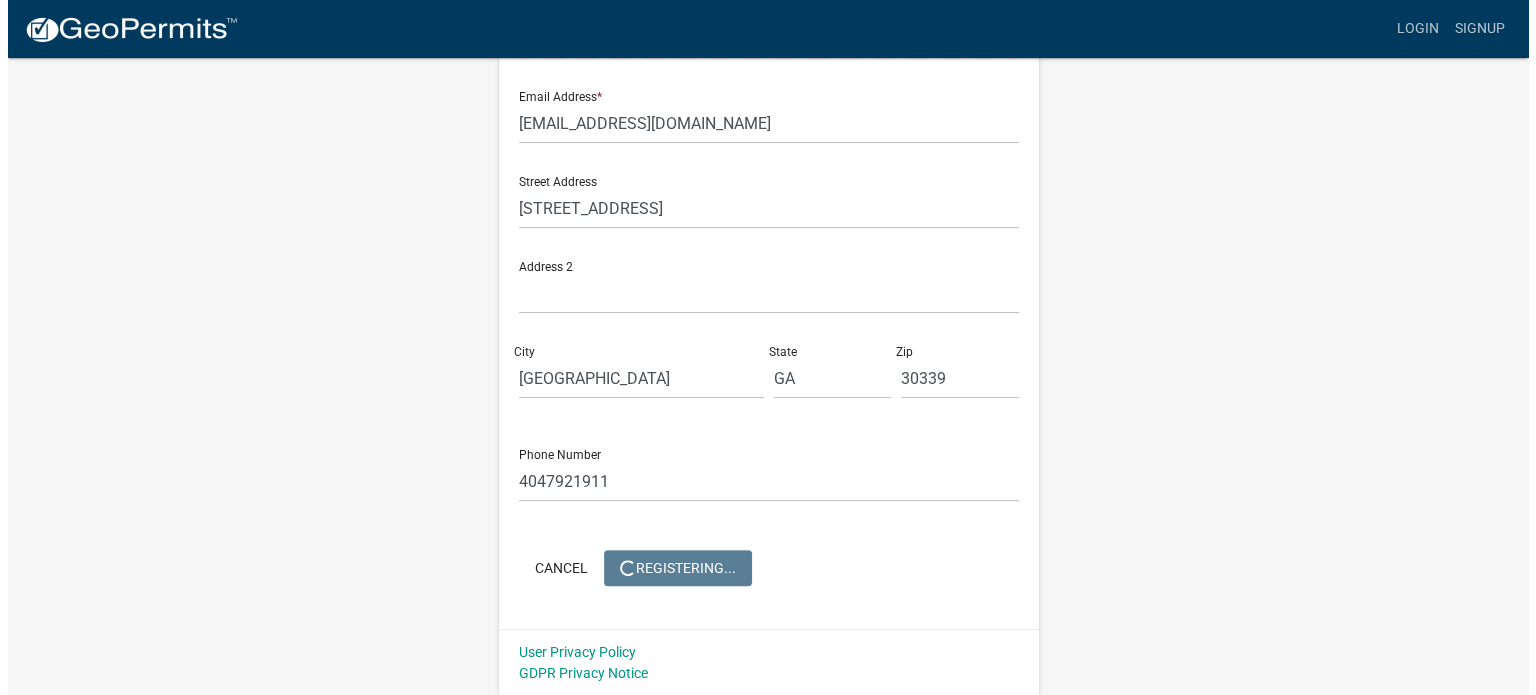 scroll, scrollTop: 0, scrollLeft: 0, axis: both 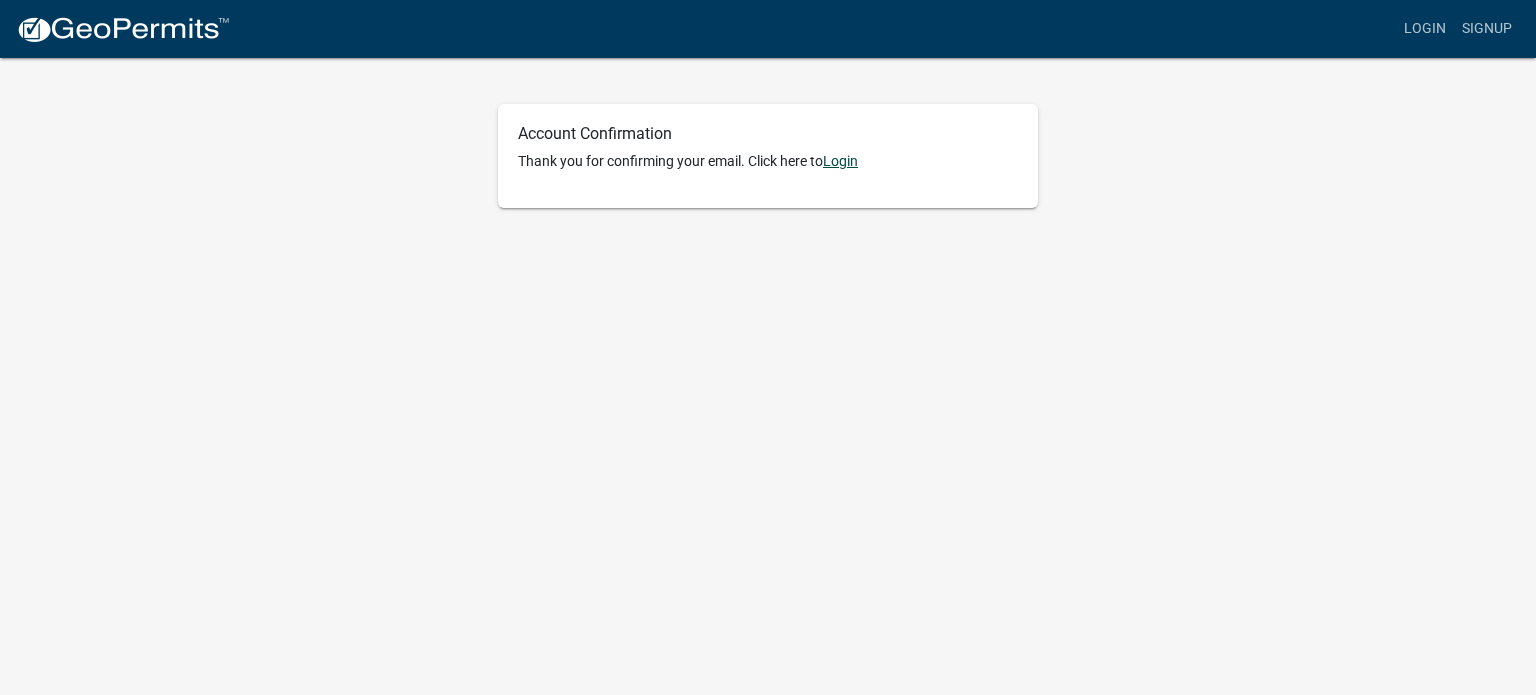 click on "Login" 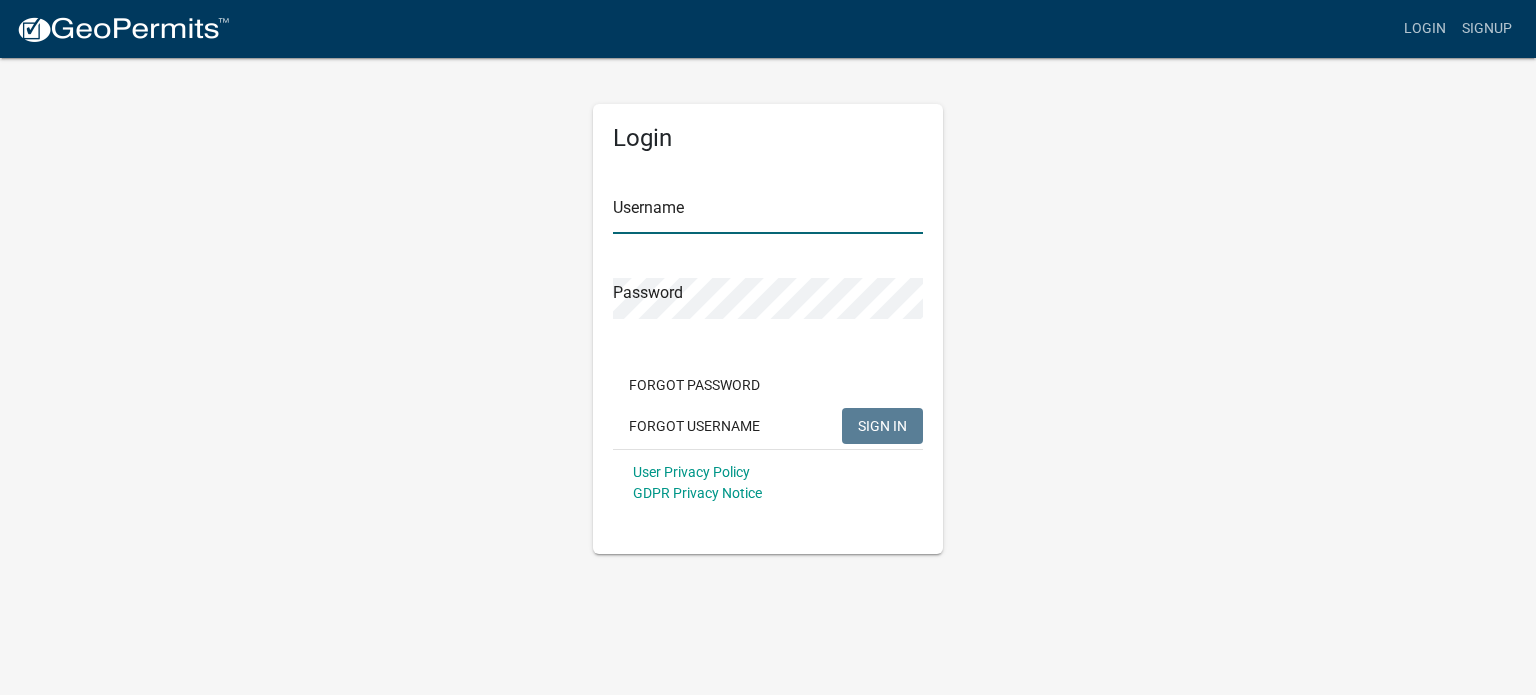 type on "BenningConst4695" 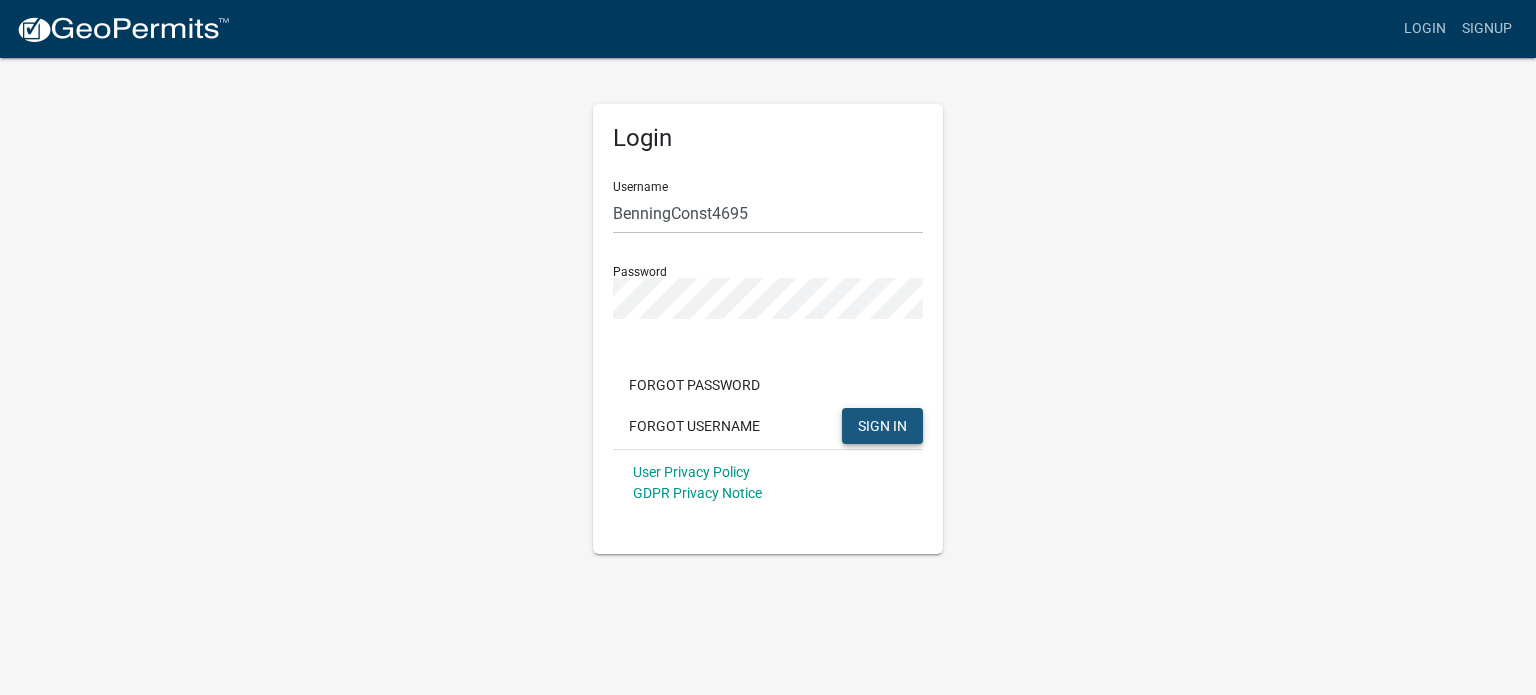 click on "SIGN IN" 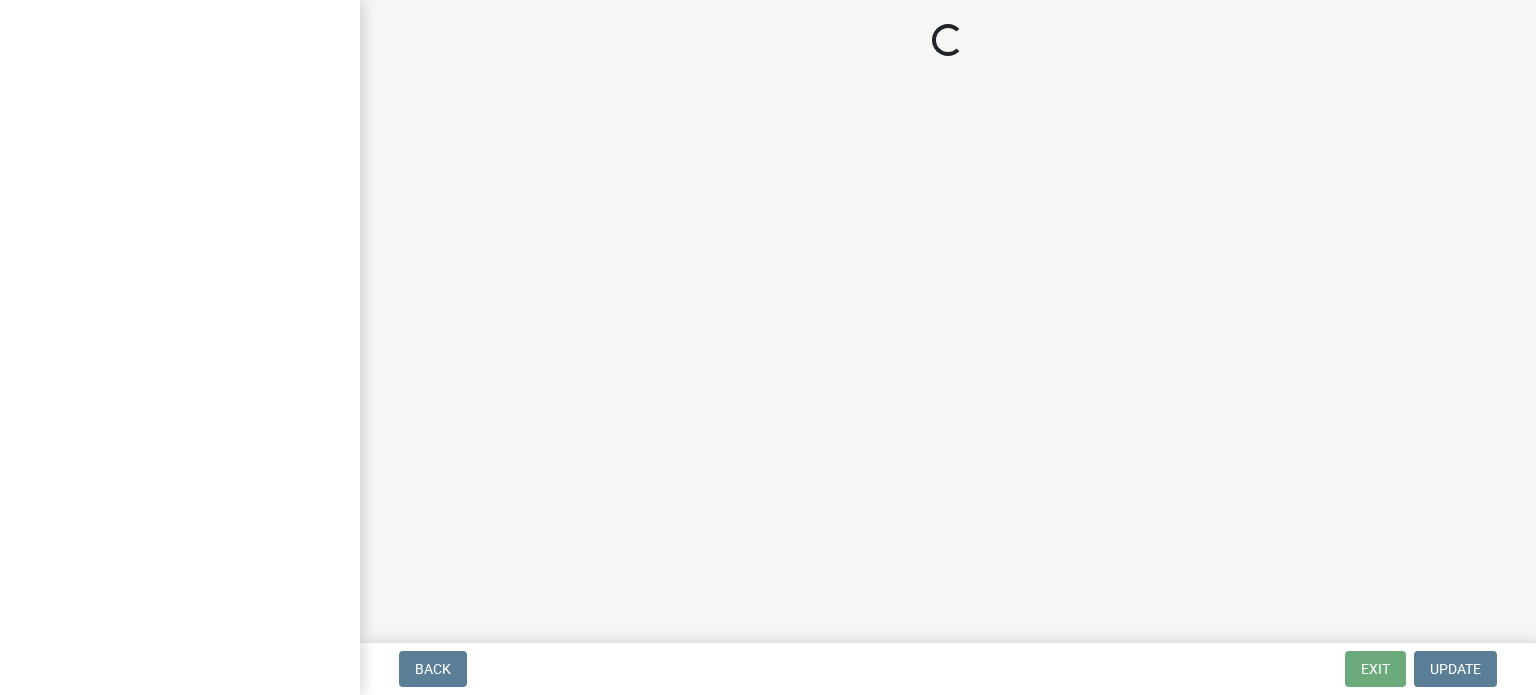 scroll, scrollTop: 0, scrollLeft: 0, axis: both 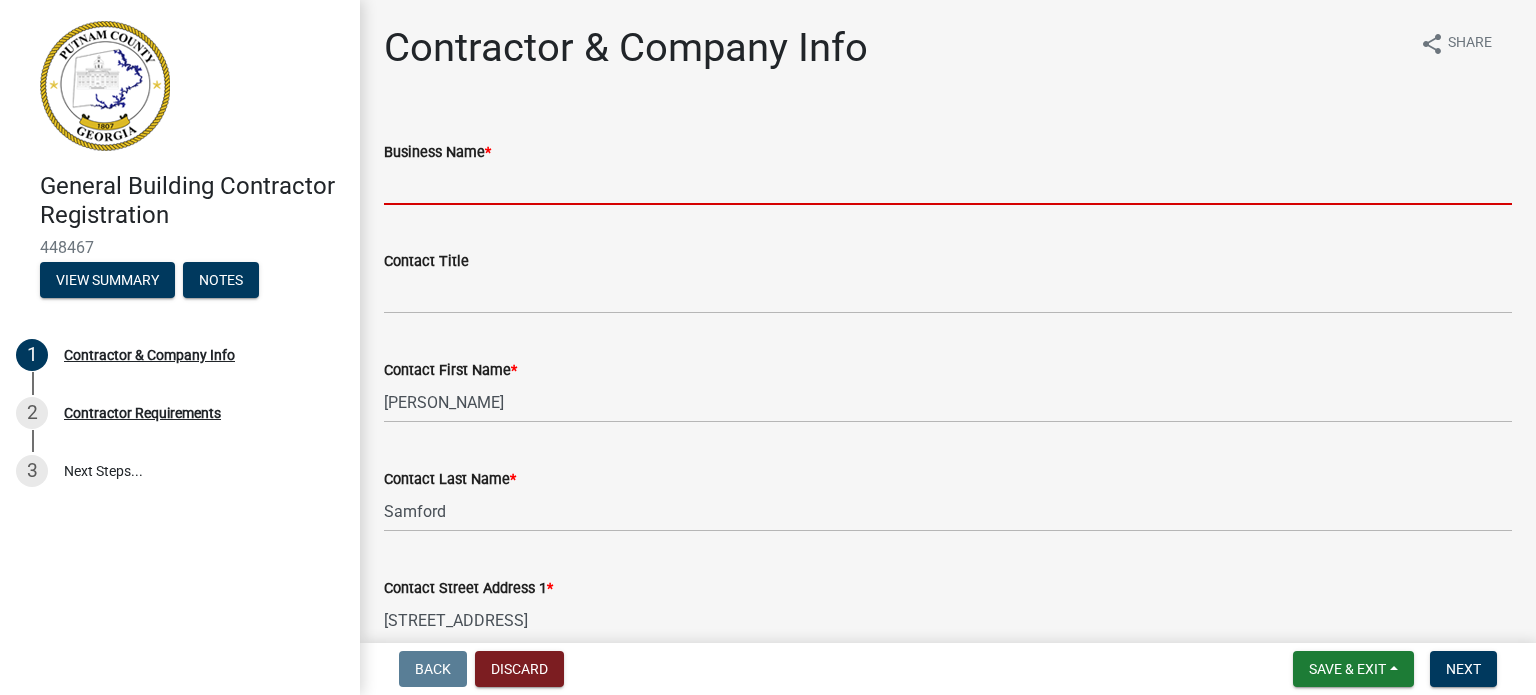 click on "Business Name  *" at bounding box center [948, 184] 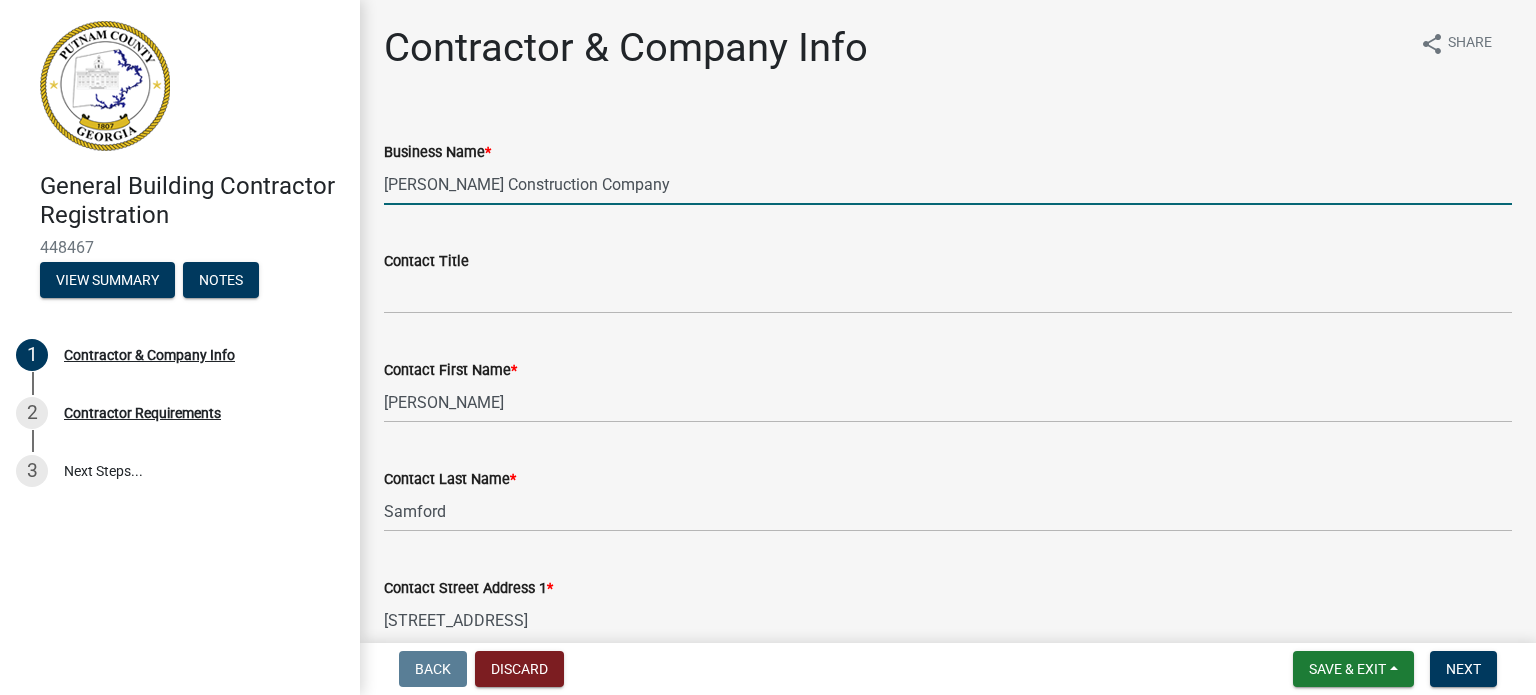 type on "Benning Construction Company" 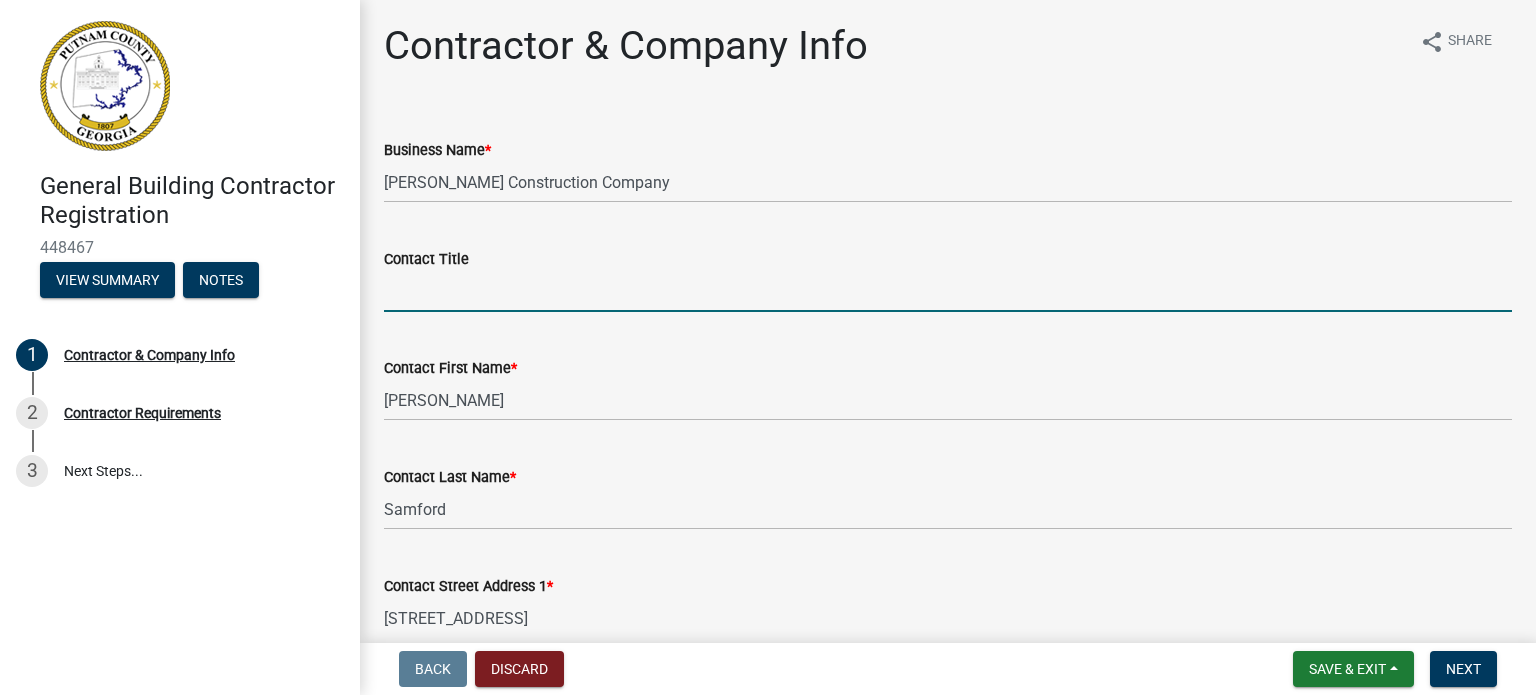 scroll, scrollTop: 0, scrollLeft: 0, axis: both 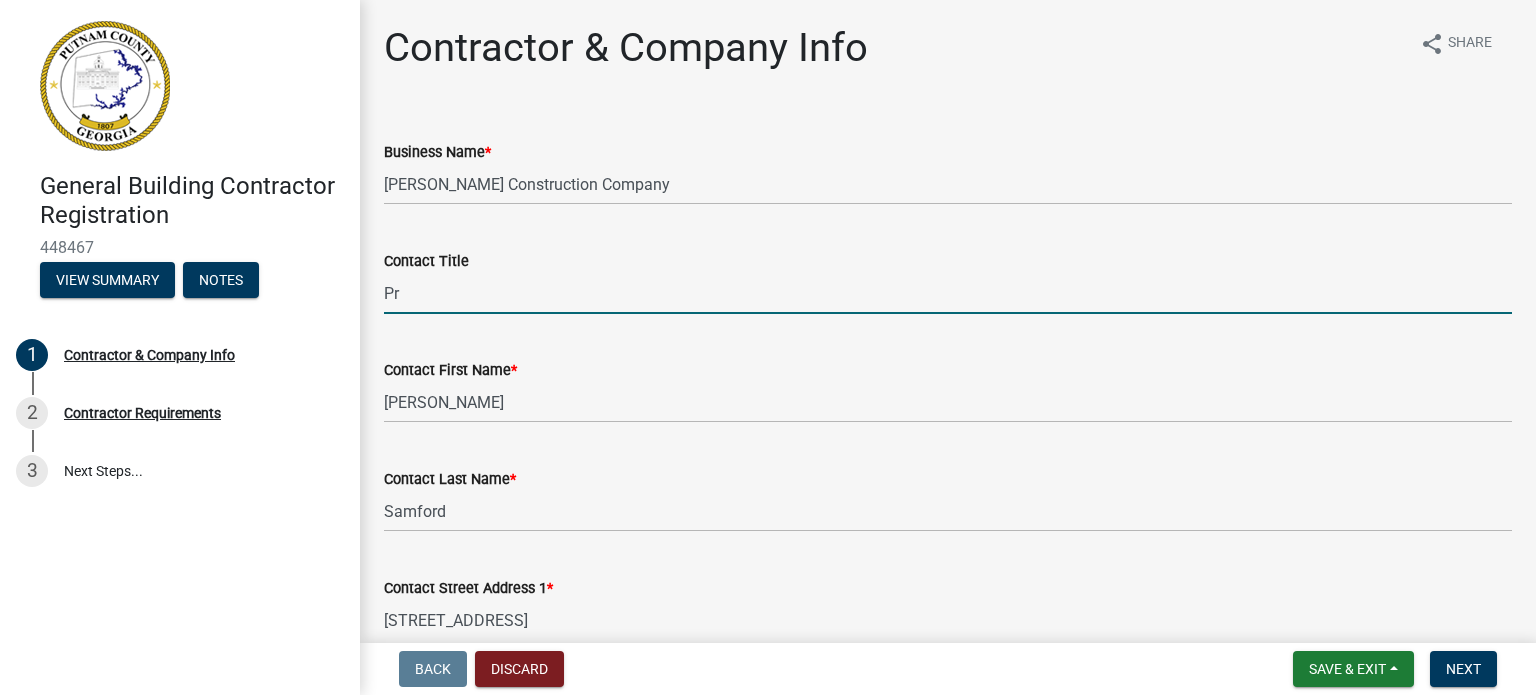 type on "P" 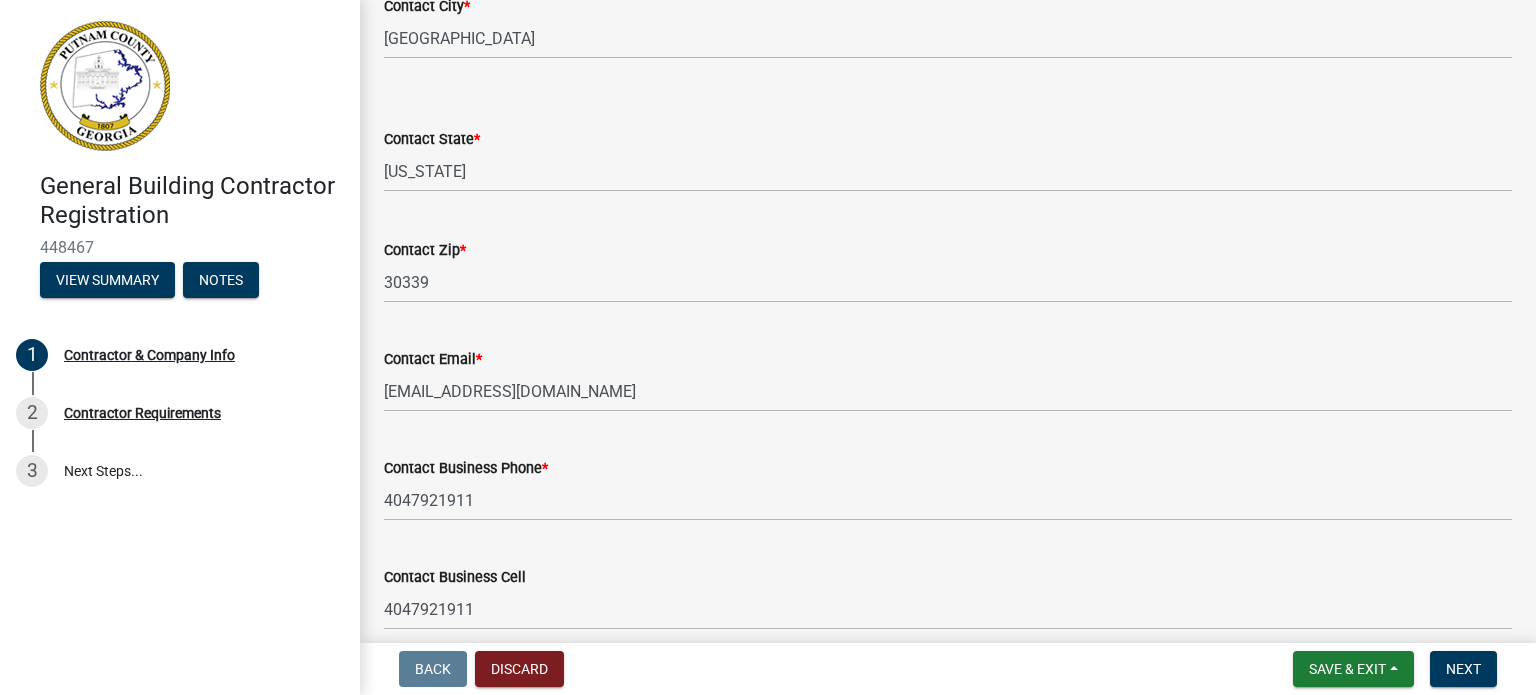 scroll, scrollTop: 888, scrollLeft: 0, axis: vertical 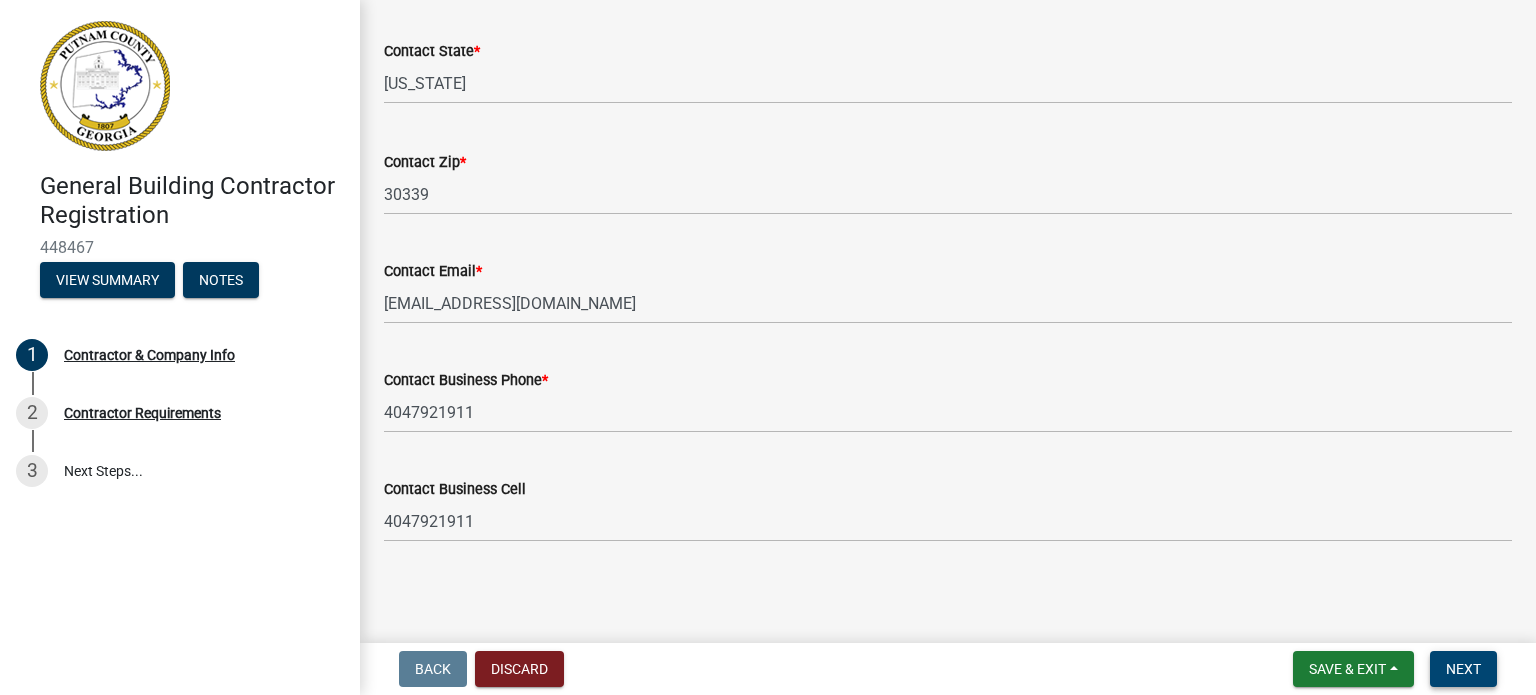 type on "Senior Project Coordinator" 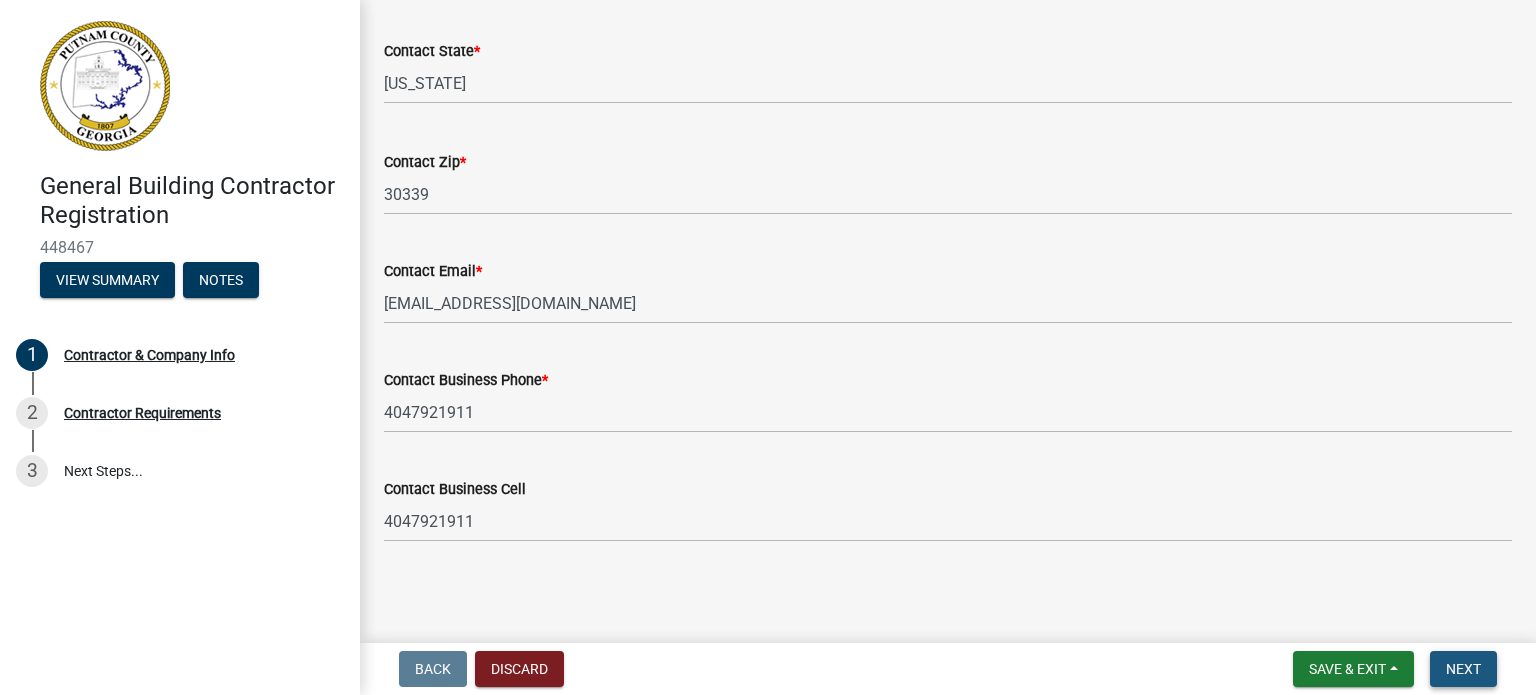 click on "Next" at bounding box center (1463, 669) 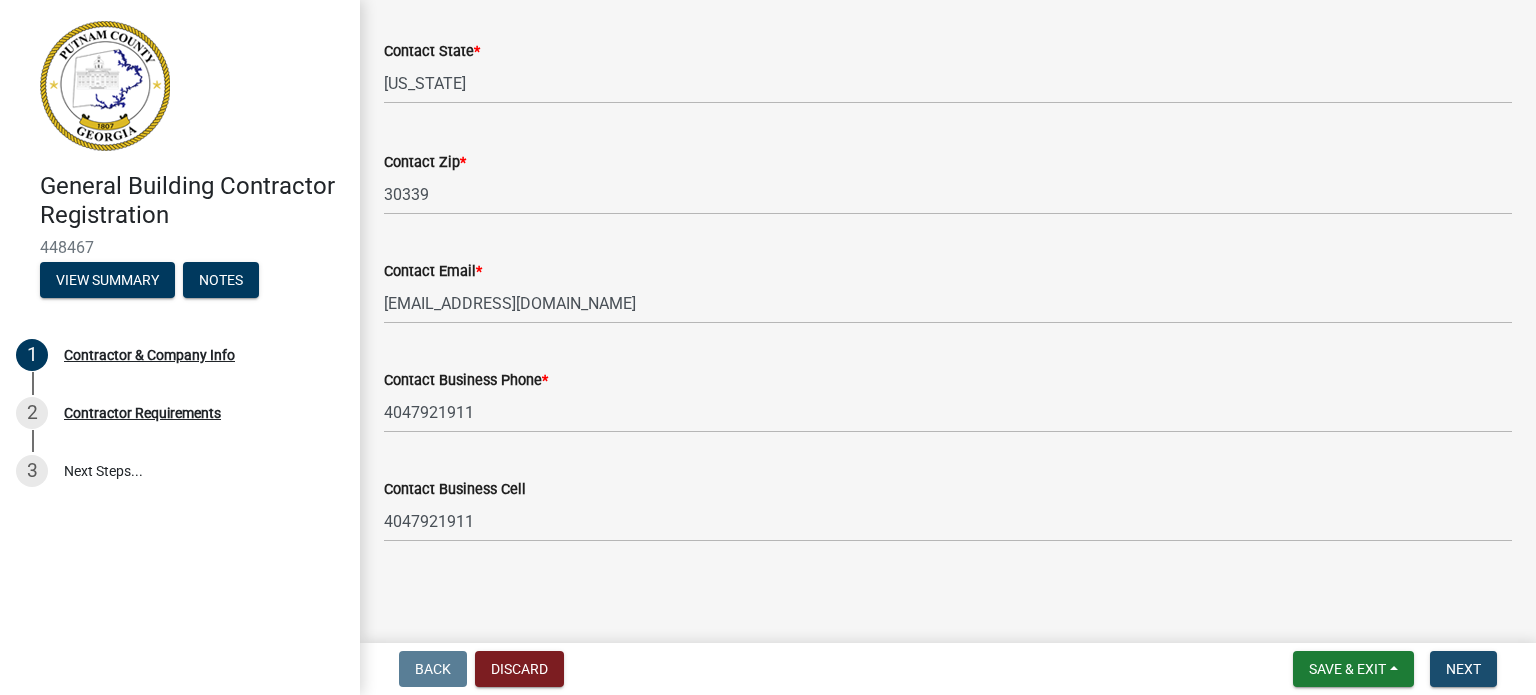 scroll, scrollTop: 0, scrollLeft: 0, axis: both 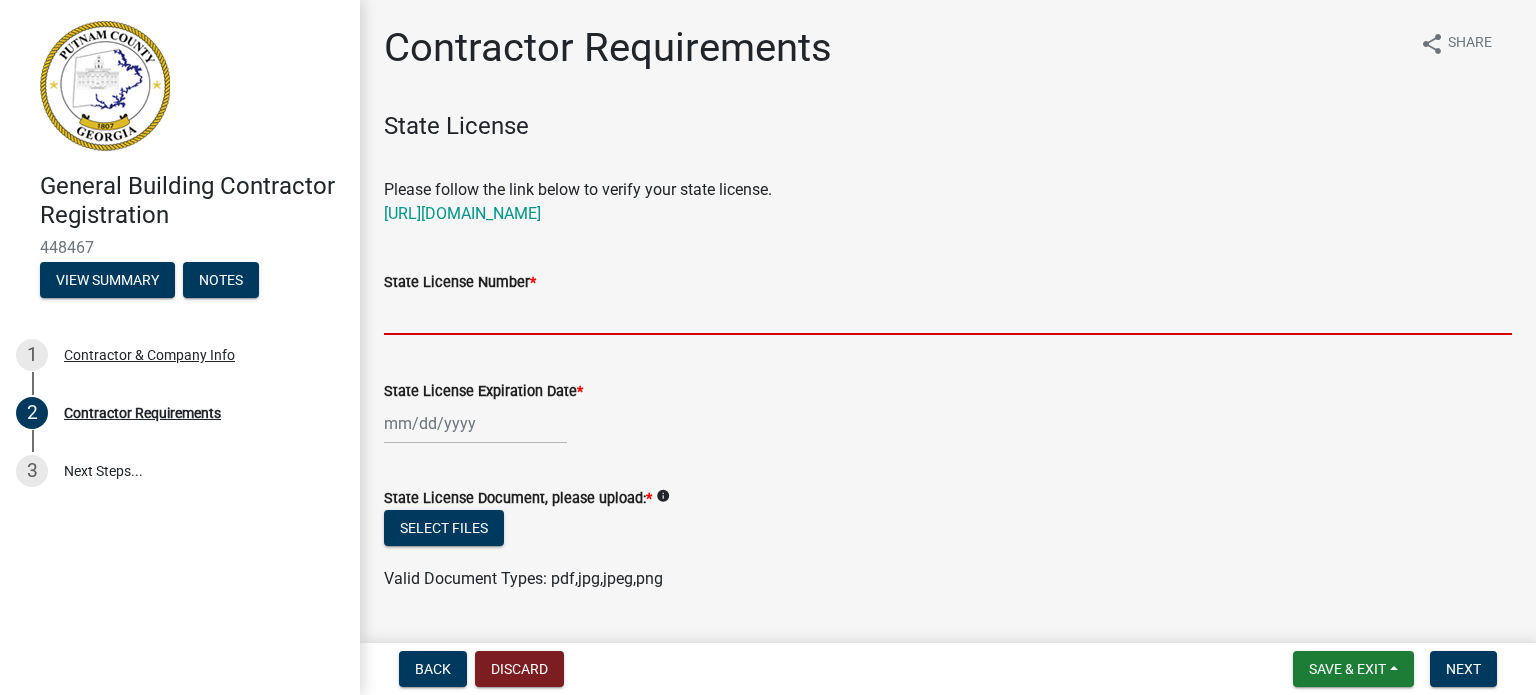 click on "State License Number  *" at bounding box center [948, 314] 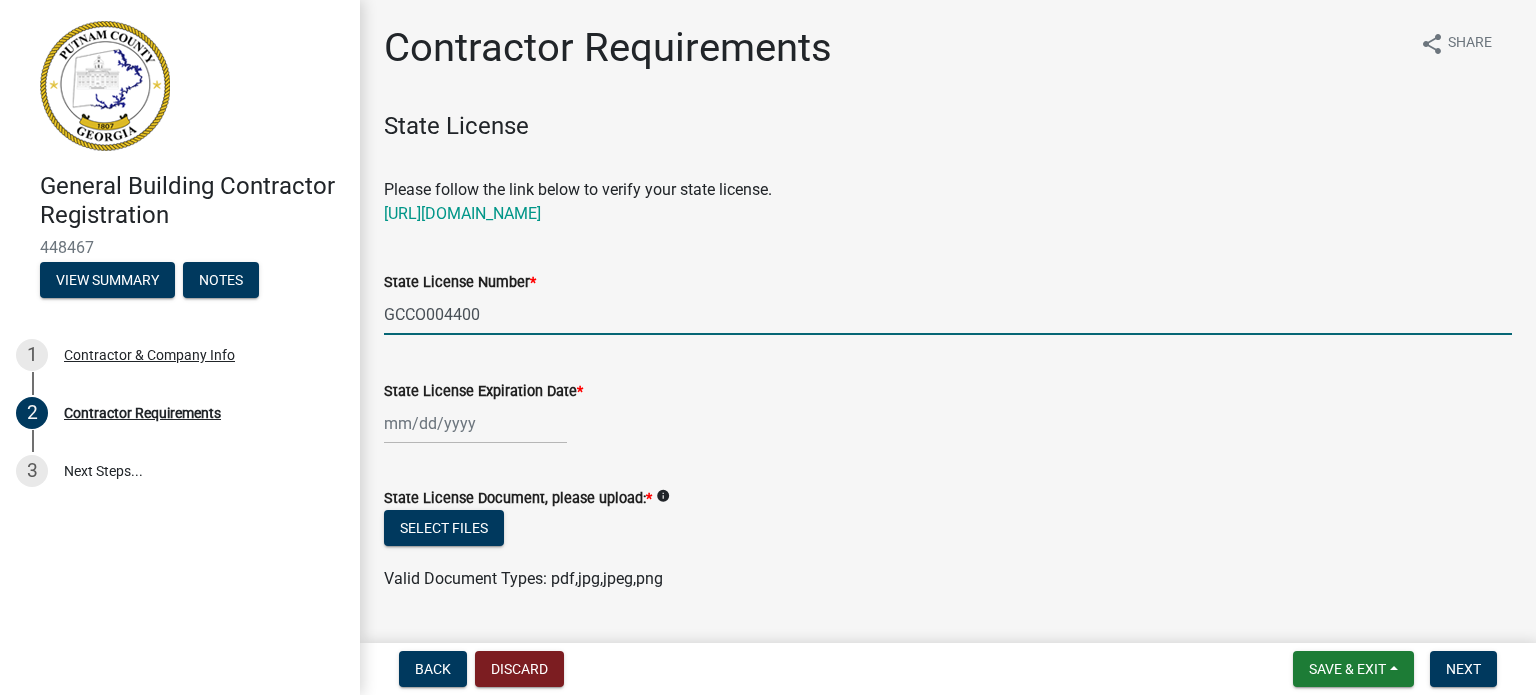 type on "GCCO004400" 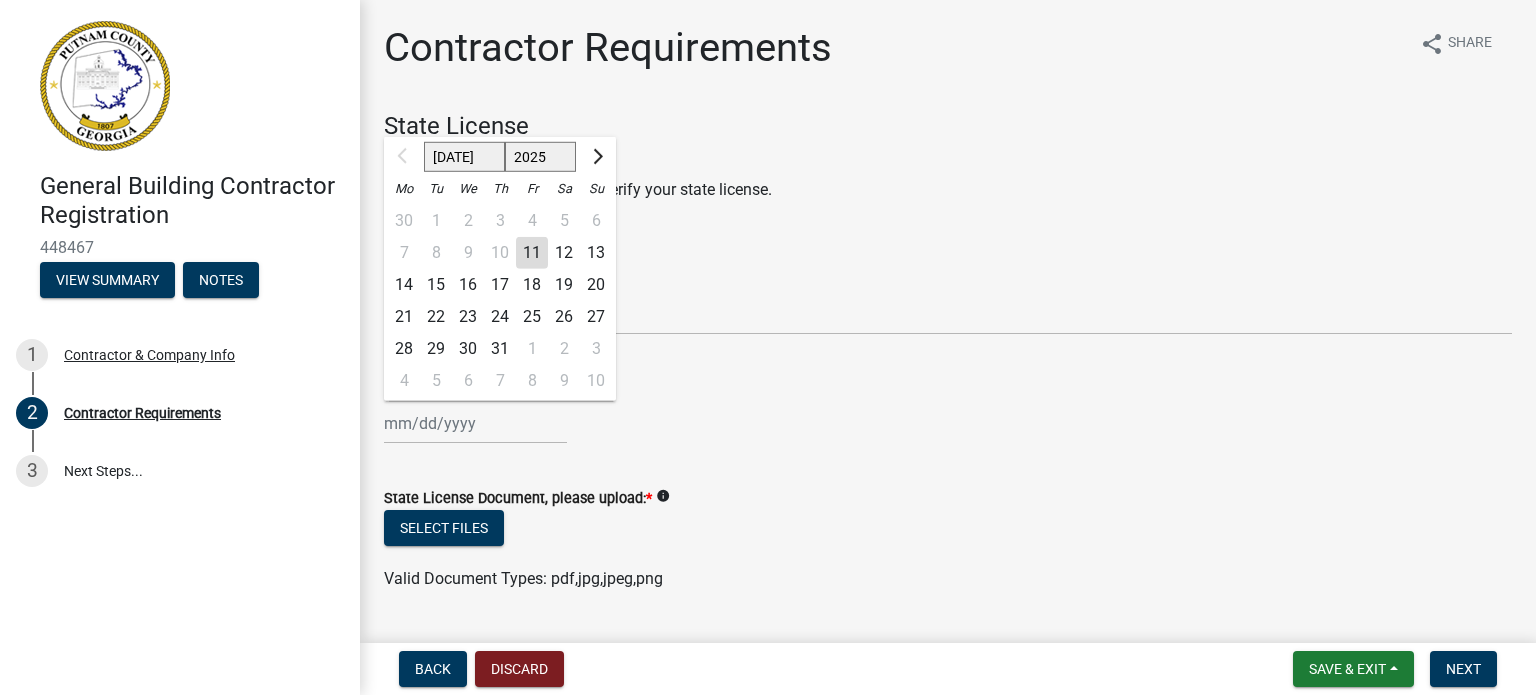 click on "Jul Aug Sep Oct Nov Dec 2025 2026 2027 2028 2029 2030 2031 2032 2033 2034 2035 2036 2037 2038 2039 2040 2041 2042 2043 2044 2045 2046 2047 2048 2049 2050 2051 2052 2053 2054 2055 2056 2057 2058 2059 2060 2061 2062 2063 2064 2065 2066 2067 2068 2069 2070 2071 2072 2073 2074 2075 2076 2077 2078 2079 2080 2081 2082 2083 2084 2085 2086 2087 2088 2089 2090 2091 2092 2093 2094 2095 2096 2097 2098 2099 2100 2101 2102 2103 2104 2105 2106 2107 2108 2109 2110 2111 2112 2113 2114 2115 2116 2117 2118 2119 2120 2121 2122 2123 2124 2125 2126 2127 2128 2129 2130 2131 2132 2133 2134 2135 2136 2137 2138 2139 2140 2141 2142 2143 2144 2145 2146 2147 2148 2149 2150 2151 2152 2153 2154 2155 2156 2157 2158 2159 2160 2161 2162 2163 2164 2165 2166 2167 2168 2169 2170 2171 2172 2173 2174 2175 2176 2177 2178 2179 2180 2181 2182 2183 2184 2185 2186 2187 2188 2189 2190 2191 2192 2193 2194 2195 2196 2197 2198 2199 2200 2201 2202 2203 2204 2205 2206 2207 2208 2209 2210 2211 2212 2213 2214 2215 2216 2217 2218 2219 2220 2221 2222 2223 2224" 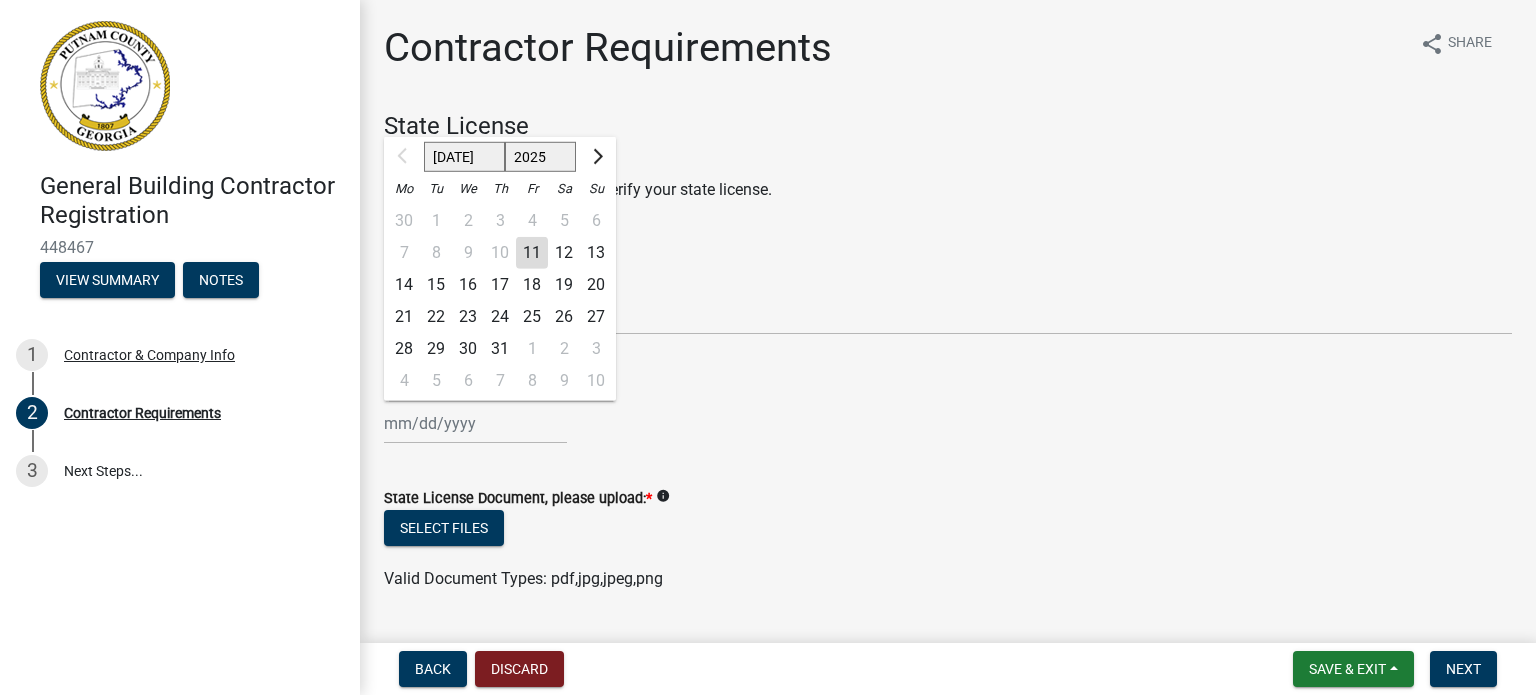 click on "2025 2026 2027 2028 2029 2030 2031 2032 2033 2034 2035 2036 2037 2038 2039 2040 2041 2042 2043 2044 2045 2046 2047 2048 2049 2050 2051 2052 2053 2054 2055 2056 2057 2058 2059 2060 2061 2062 2063 2064 2065 2066 2067 2068 2069 2070 2071 2072 2073 2074 2075 2076 2077 2078 2079 2080 2081 2082 2083 2084 2085 2086 2087 2088 2089 2090 2091 2092 2093 2094 2095 2096 2097 2098 2099 2100 2101 2102 2103 2104 2105 2106 2107 2108 2109 2110 2111 2112 2113 2114 2115 2116 2117 2118 2119 2120 2121 2122 2123 2124 2125 2126 2127 2128 2129 2130 2131 2132 2133 2134 2135 2136 2137 2138 2139 2140 2141 2142 2143 2144 2145 2146 2147 2148 2149 2150 2151 2152 2153 2154 2155 2156 2157 2158 2159 2160 2161 2162 2163 2164 2165 2166 2167 2168 2169 2170 2171 2172 2173 2174 2175 2176 2177 2178 2179 2180 2181 2182 2183 2184 2185 2186 2187 2188 2189 2190 2191 2192 2193 2194 2195 2196 2197 2198 2199 2200 2201 2202 2203 2204 2205 2206 2207 2208 2209 2210 2211 2212 2213 2214 2215 2216 2217 2218 2219 2220 2221 2222 2223 2224 2225 2226 2227 2228 2229" 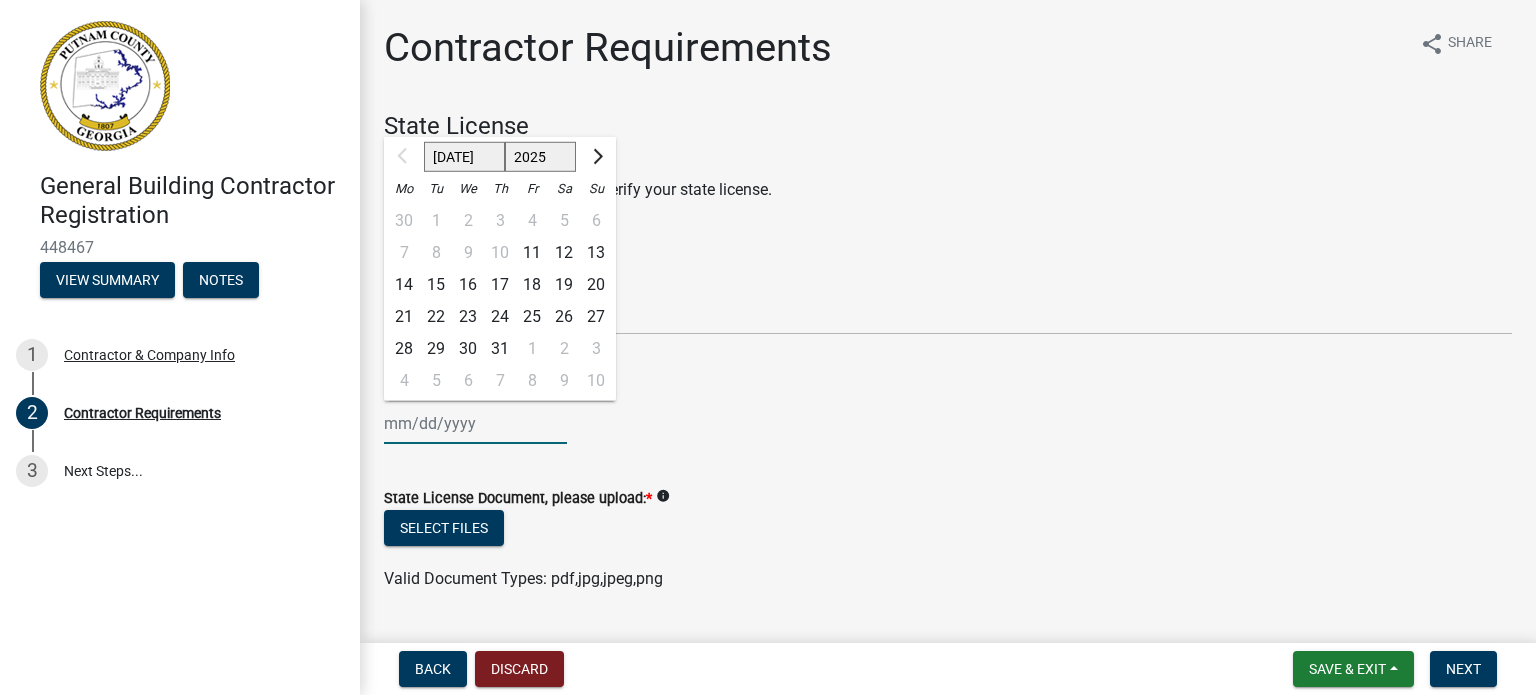 select on "2026" 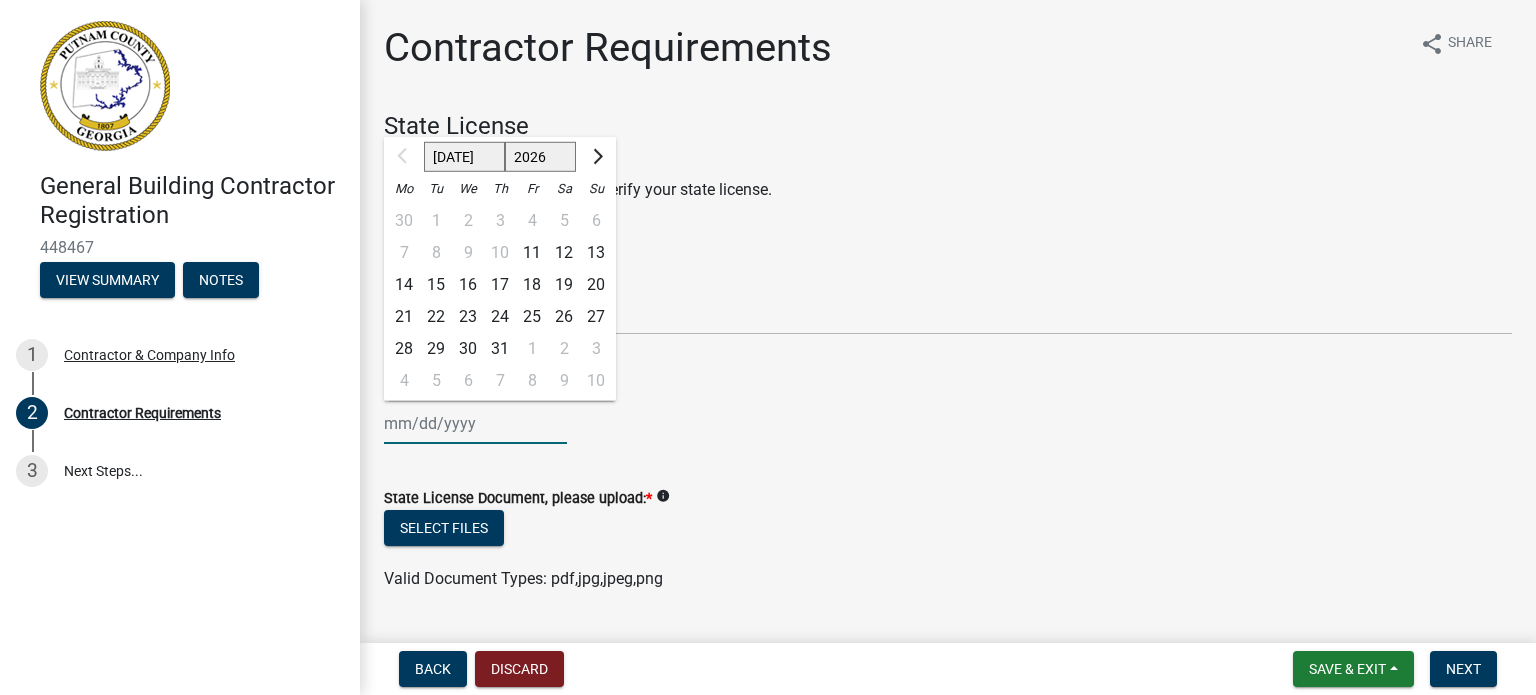 click on "2025 2026 2027 2028 2029 2030 2031 2032 2033 2034 2035 2036 2037 2038 2039 2040 2041 2042 2043 2044 2045 2046 2047 2048 2049 2050 2051 2052 2053 2054 2055 2056 2057 2058 2059 2060 2061 2062 2063 2064 2065 2066 2067 2068 2069 2070 2071 2072 2073 2074 2075 2076 2077 2078 2079 2080 2081 2082 2083 2084 2085 2086 2087 2088 2089 2090 2091 2092 2093 2094 2095 2096 2097 2098 2099 2100 2101 2102 2103 2104 2105 2106 2107 2108 2109 2110 2111 2112 2113 2114 2115 2116 2117 2118 2119 2120 2121 2122 2123 2124 2125 2126 2127 2128 2129 2130 2131 2132 2133 2134 2135 2136 2137 2138 2139 2140 2141 2142 2143 2144 2145 2146 2147 2148 2149 2150 2151 2152 2153 2154 2155 2156 2157 2158 2159 2160 2161 2162 2163 2164 2165 2166 2167 2168 2169 2170 2171 2172 2173 2174 2175 2176 2177 2178 2179 2180 2181 2182 2183 2184 2185 2186 2187 2188 2189 2190 2191 2192 2193 2194 2195 2196 2197 2198 2199 2200 2201 2202 2203 2204 2205 2206 2207 2208 2209 2210 2211 2212 2213 2214 2215 2216 2217 2218 2219 2220 2221 2222 2223 2224 2225 2226 2227 2228 2229" 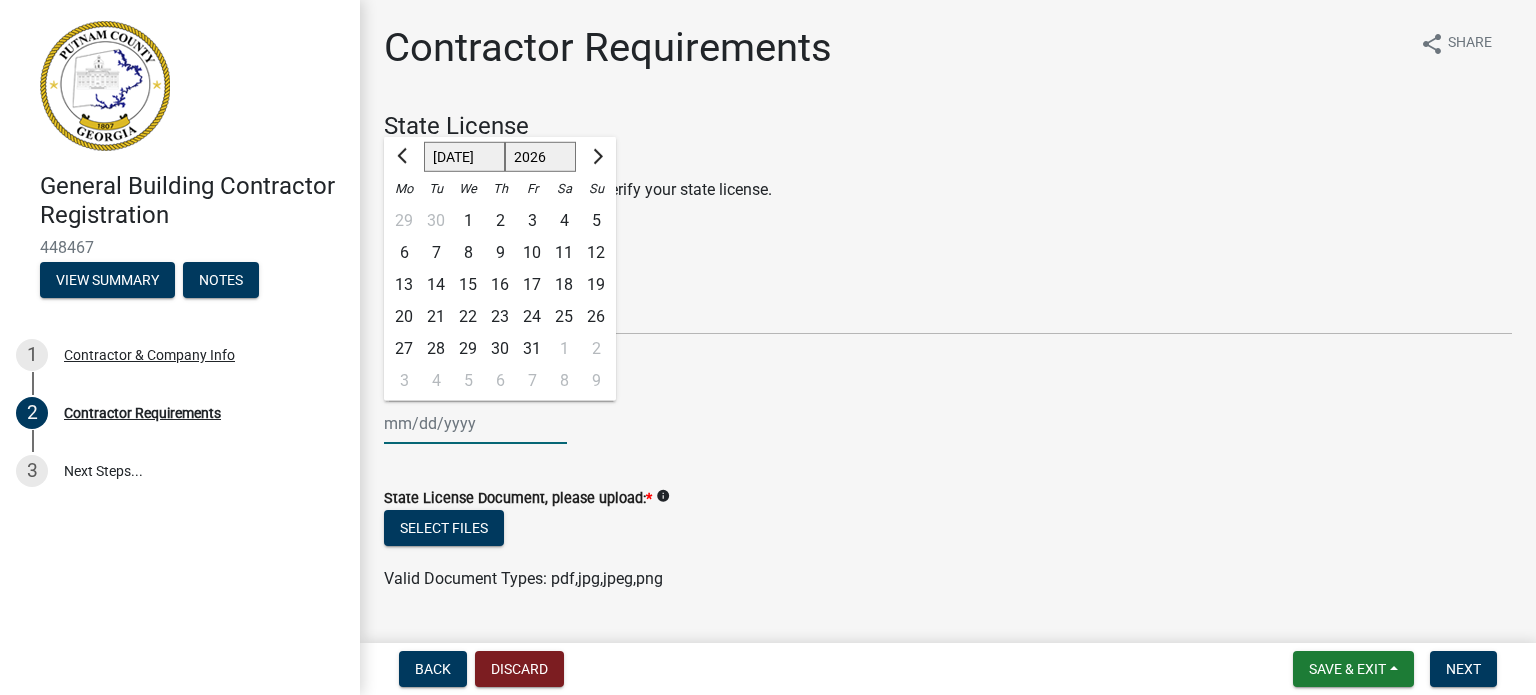 click on "Jan Feb Mar Apr May Jun Jul Aug Sep Oct Nov Dec" 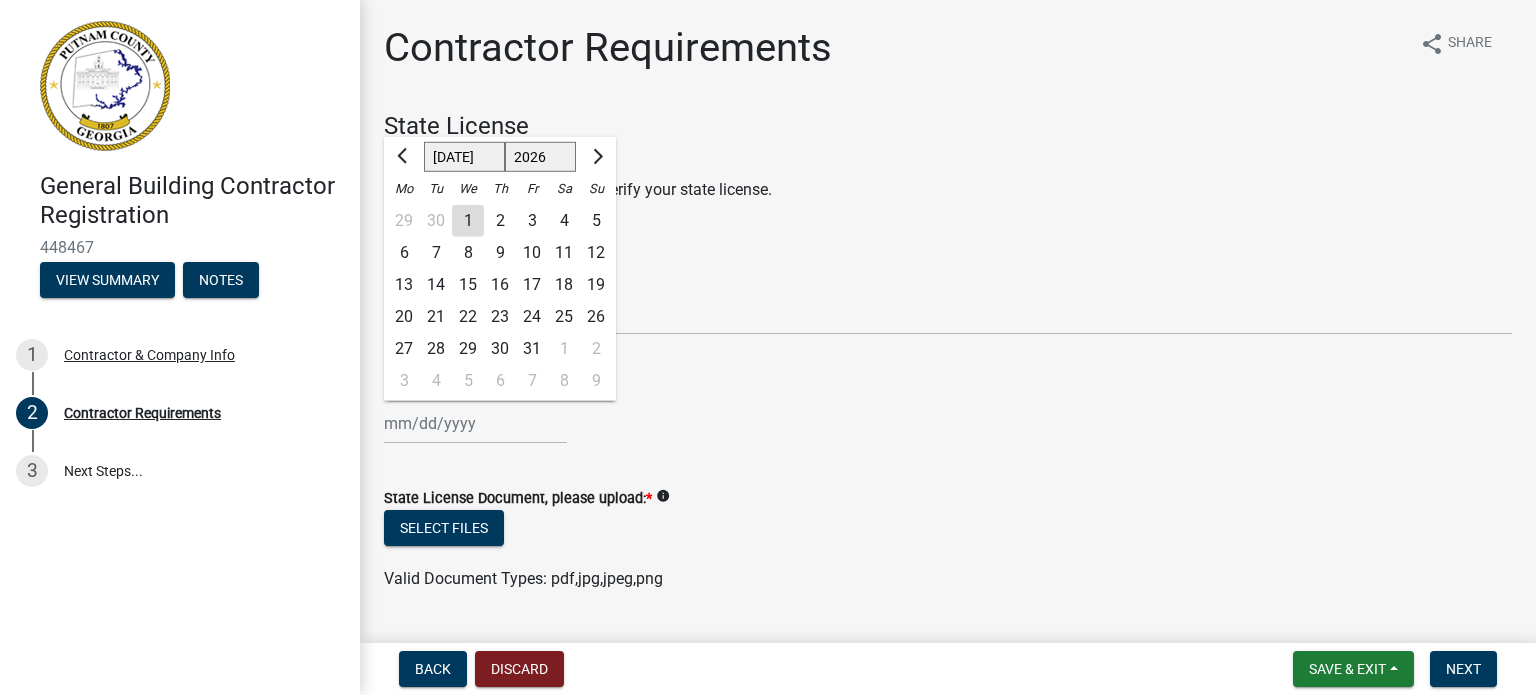 click on "30" 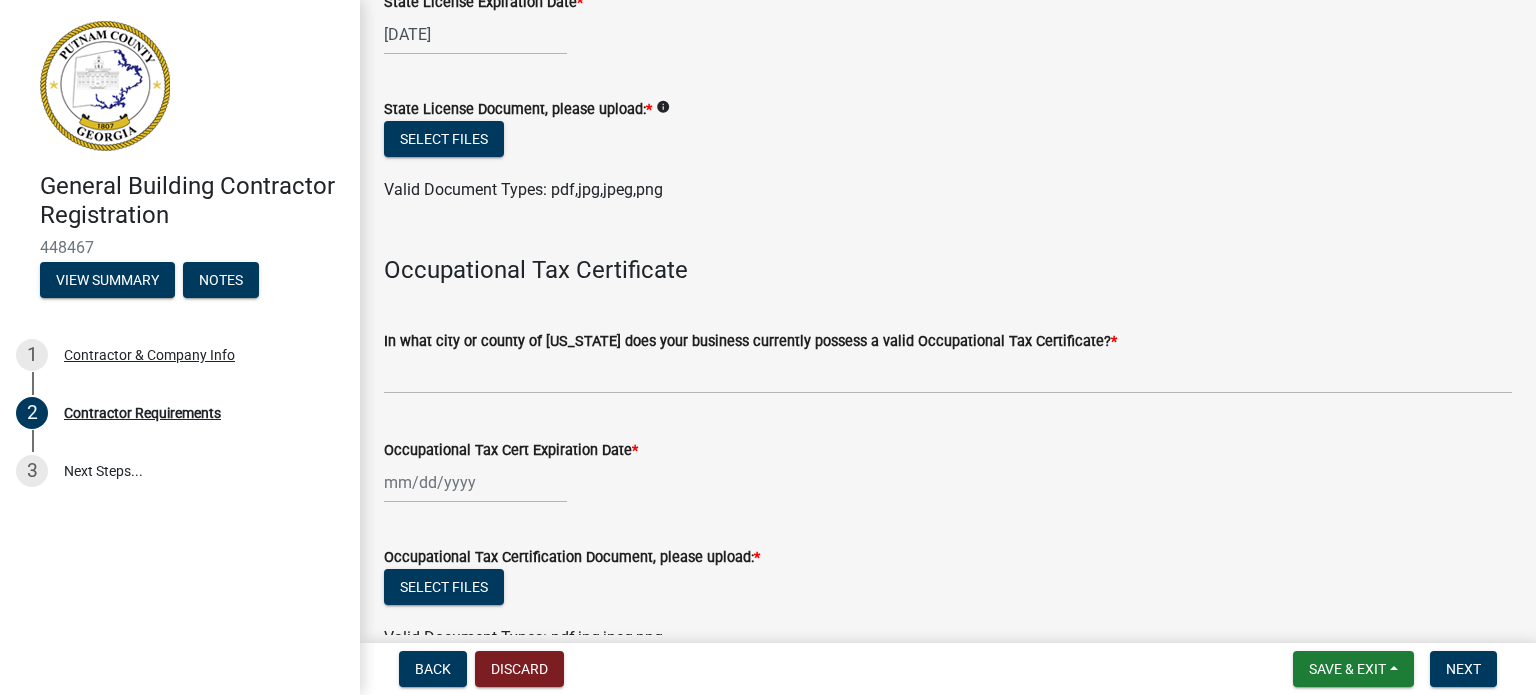 scroll, scrollTop: 400, scrollLeft: 0, axis: vertical 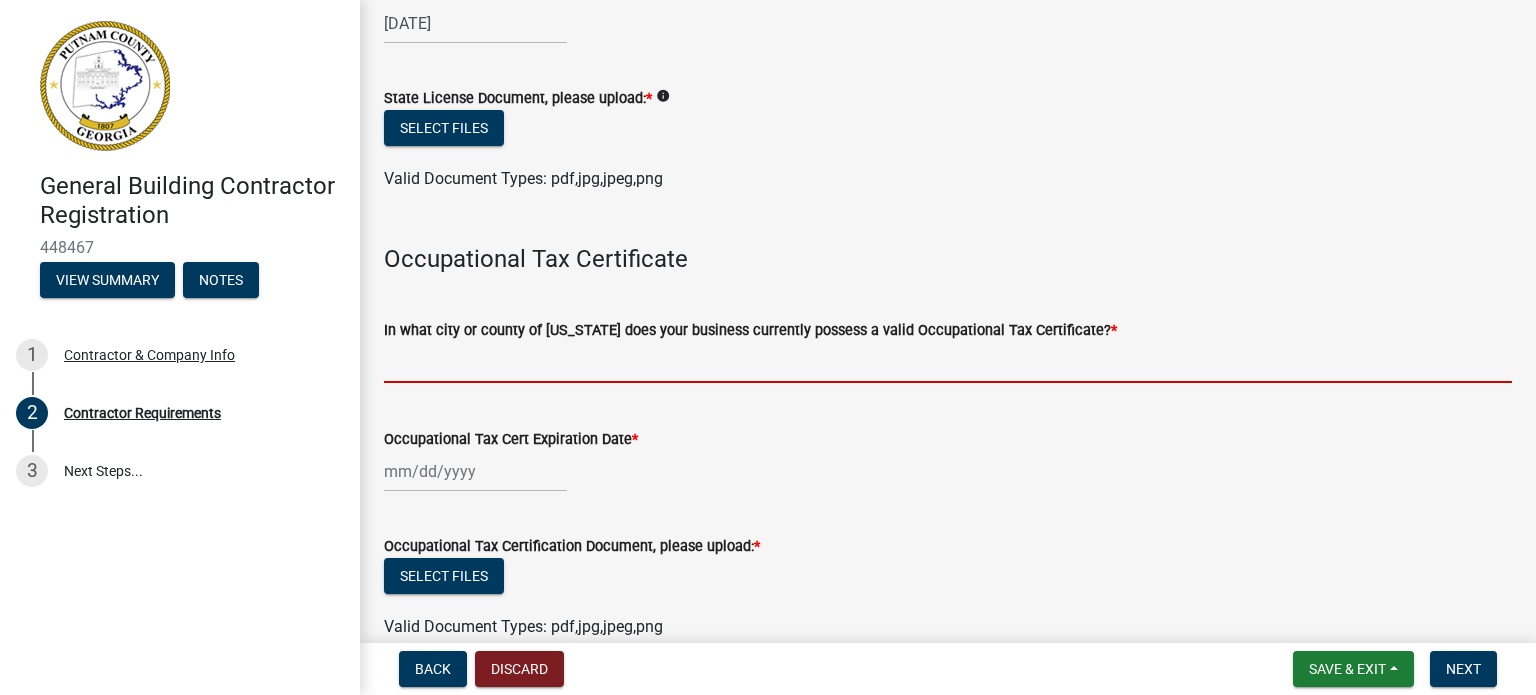 click on "In what city or county of Georgia does your business currently possess a valid Occupational Tax Certificate?  *" at bounding box center (948, 362) 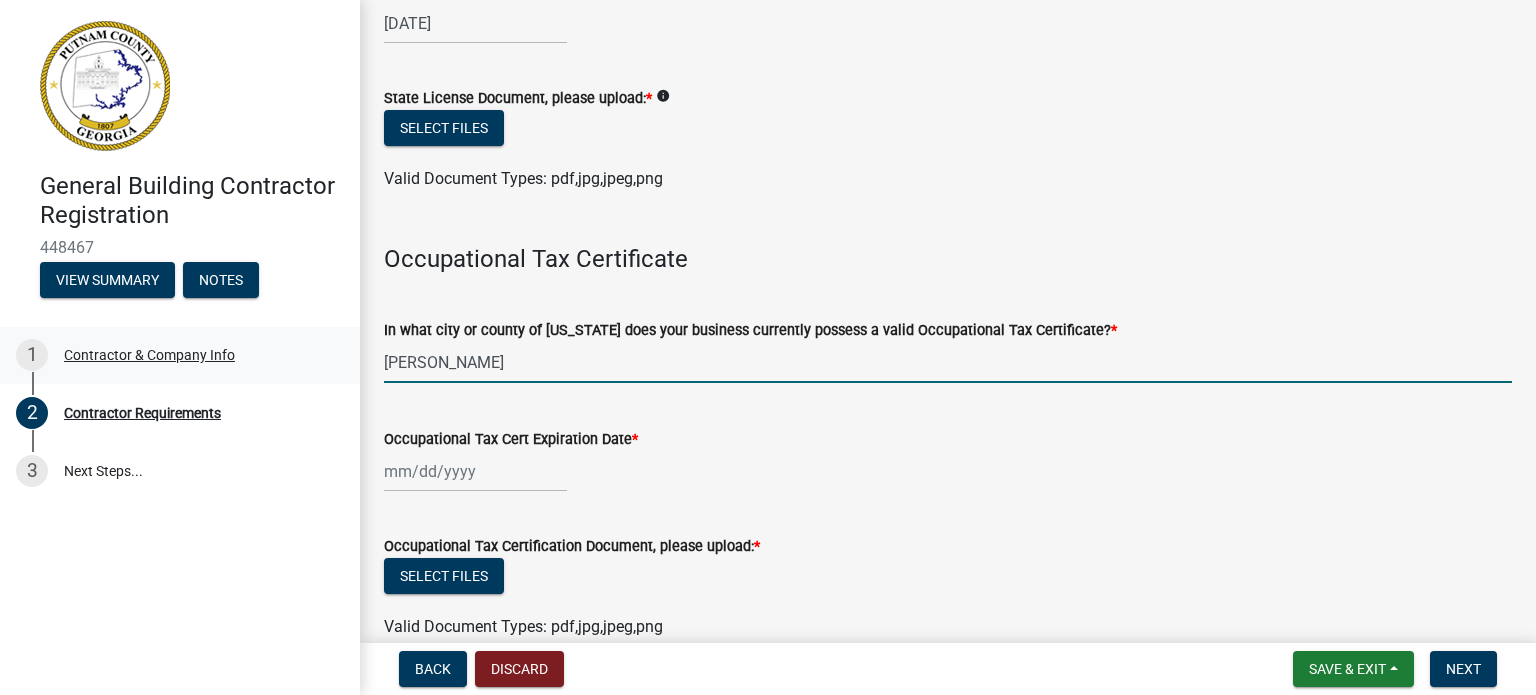 type on "[PERSON_NAME]" 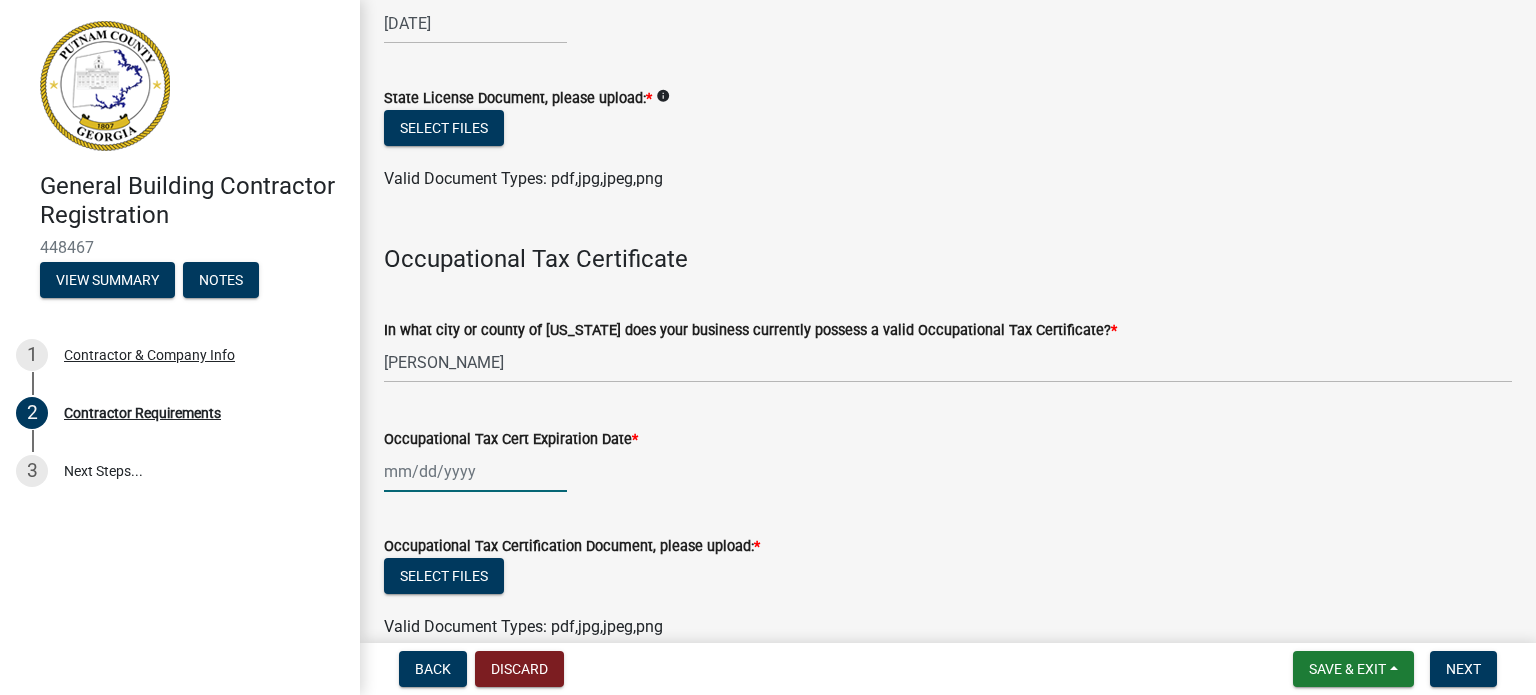 click 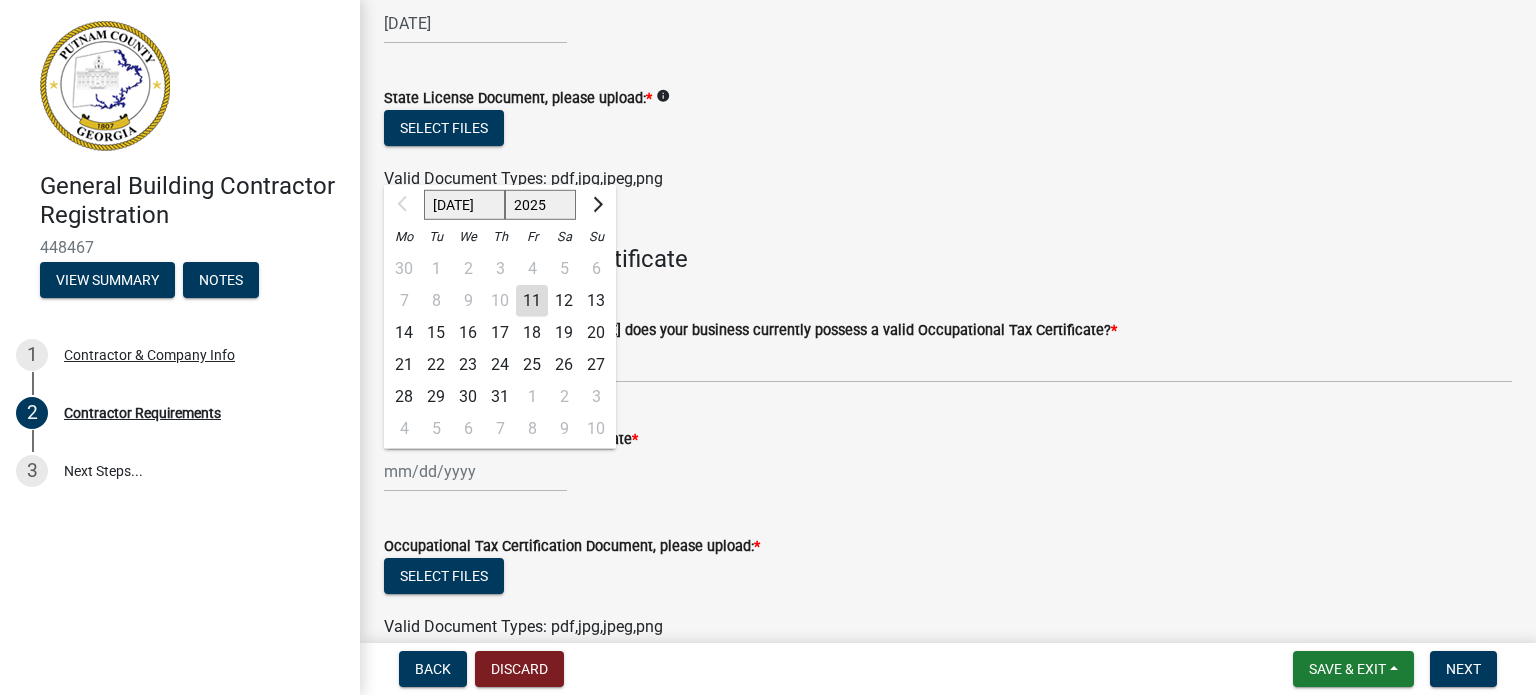 click on "Jul Aug Sep Oct Nov Dec" 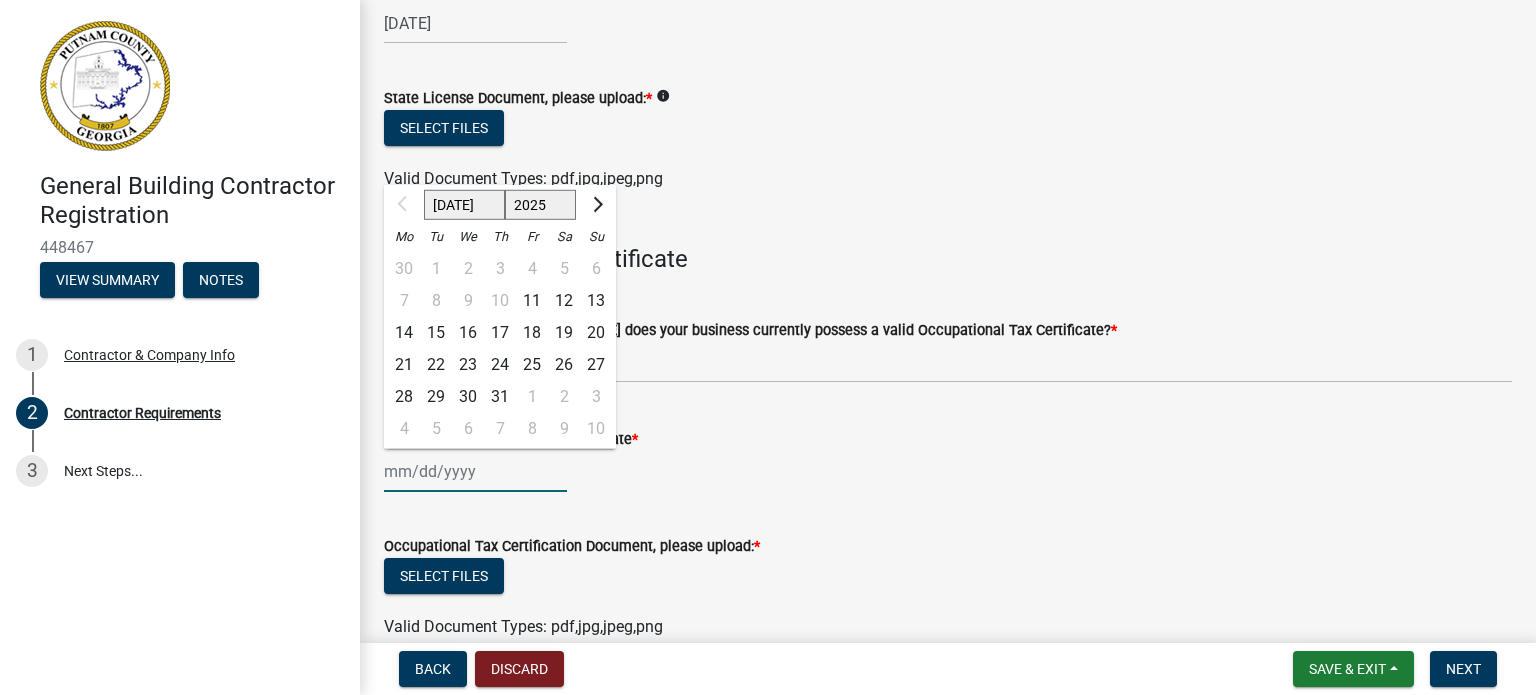 select on "12" 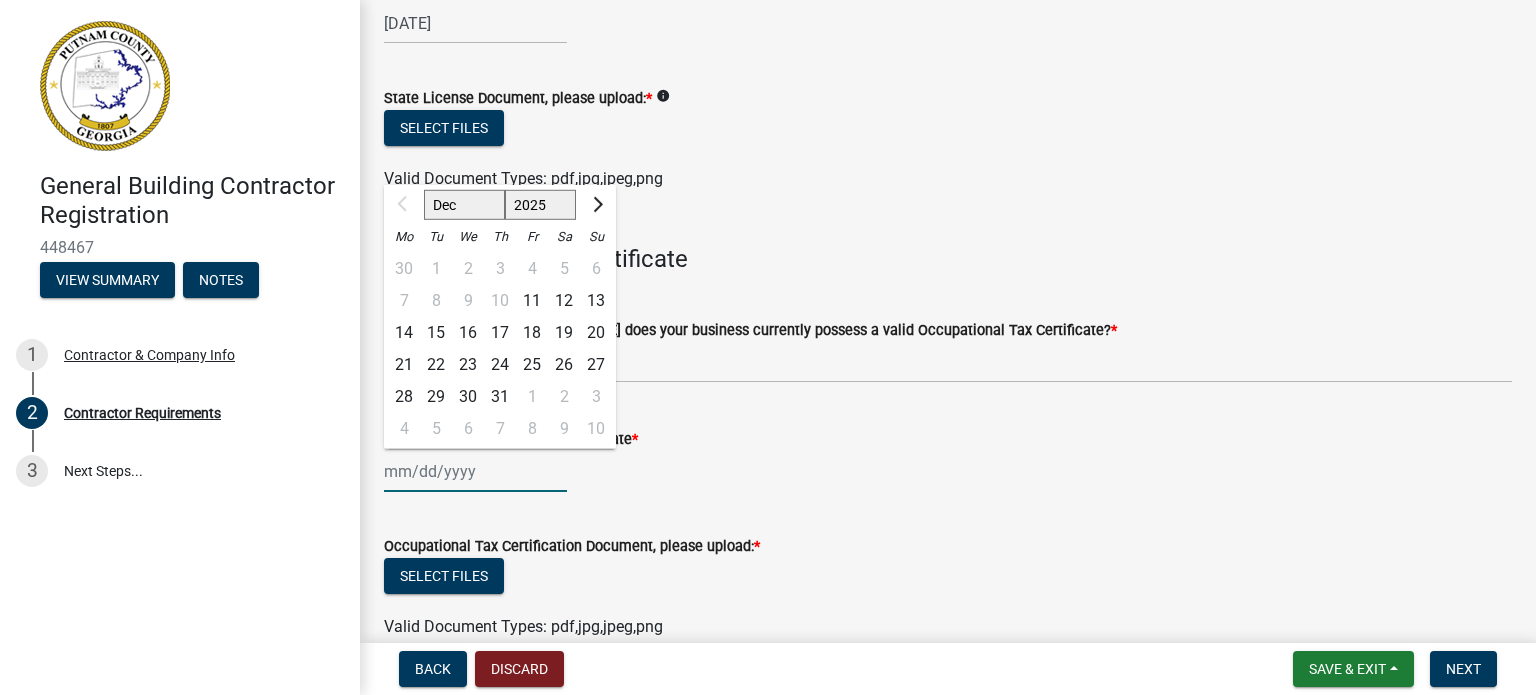 click on "Jul Aug Sep Oct Nov Dec" 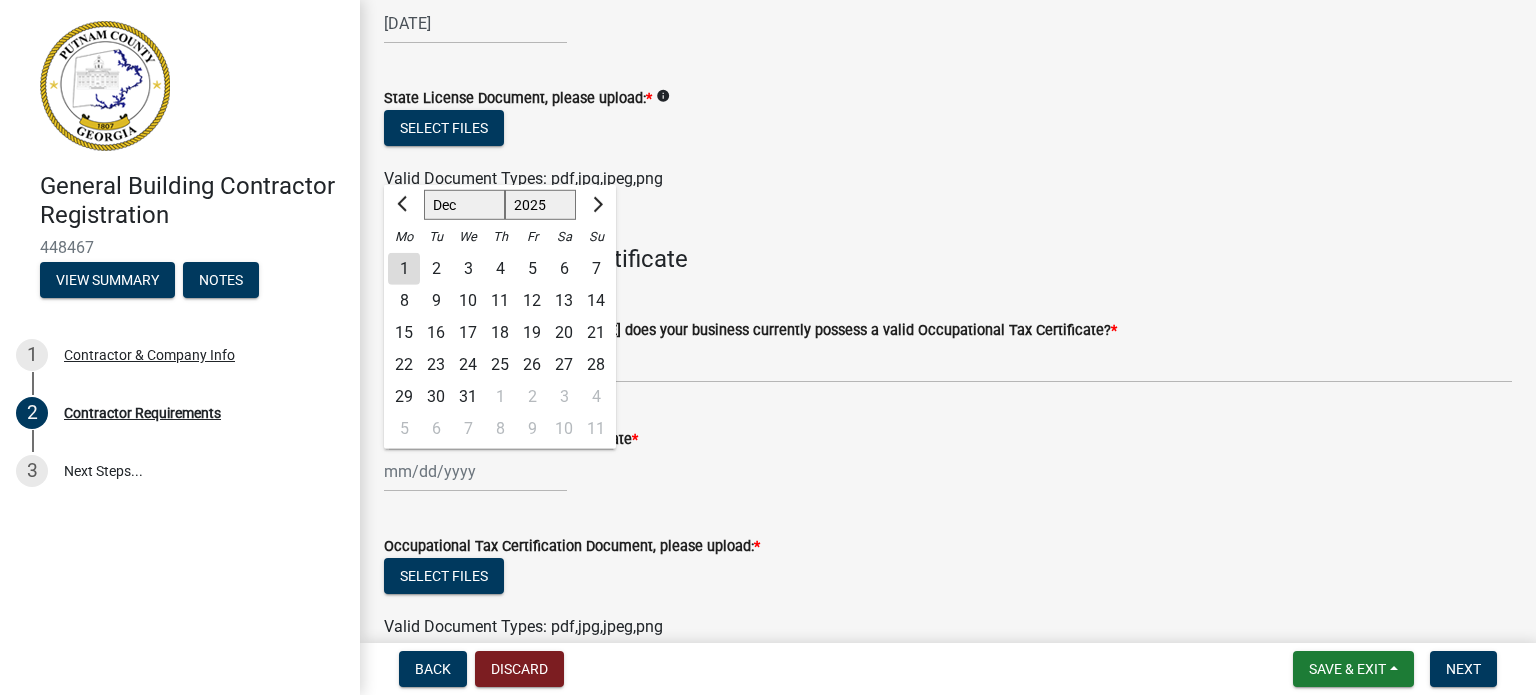 click on "31" 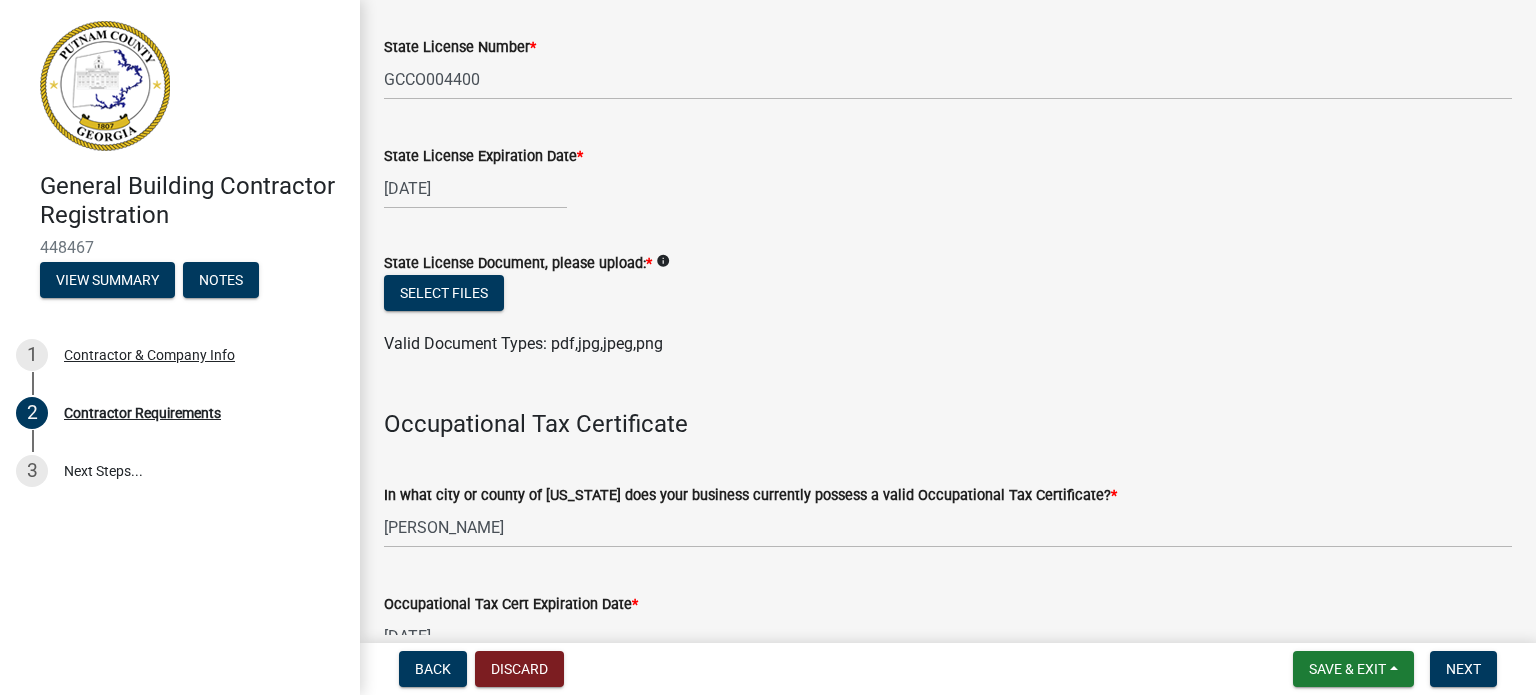 scroll, scrollTop: 200, scrollLeft: 0, axis: vertical 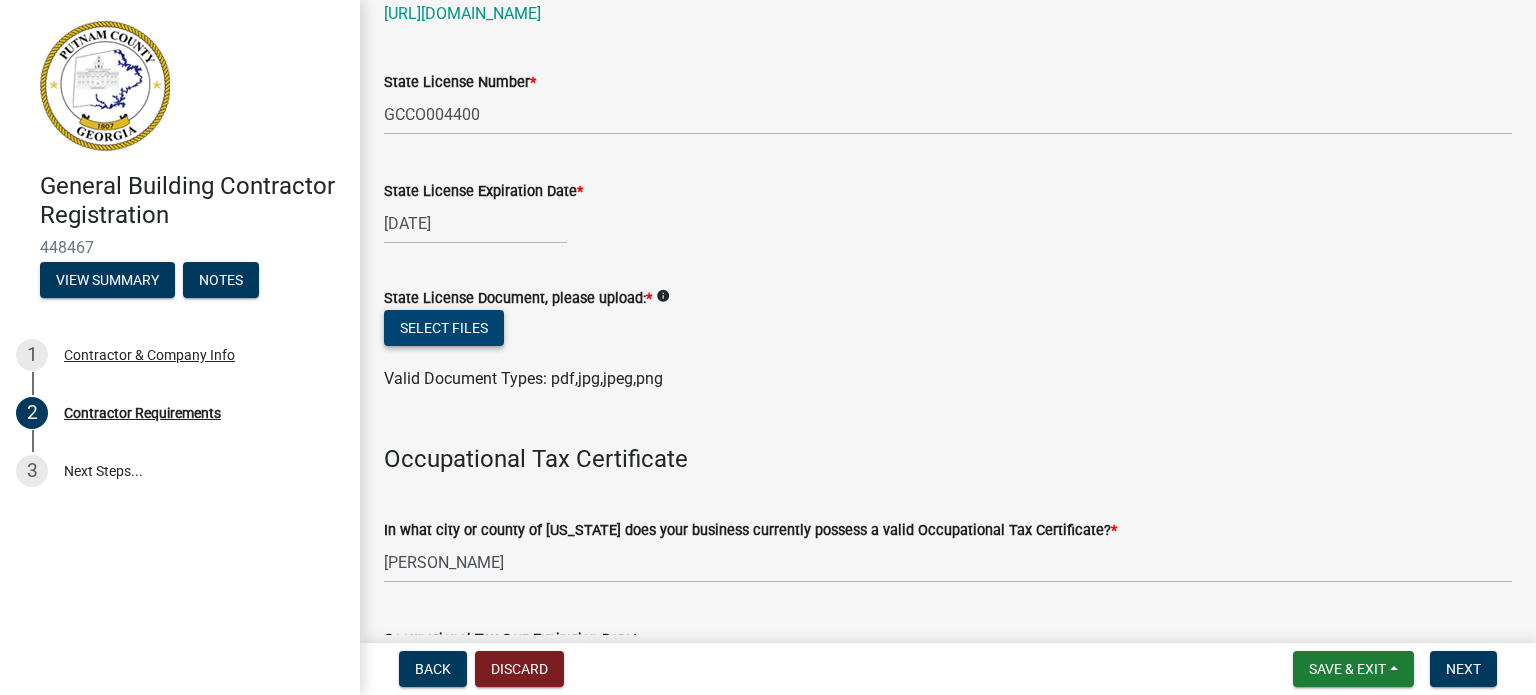 click on "Select files" 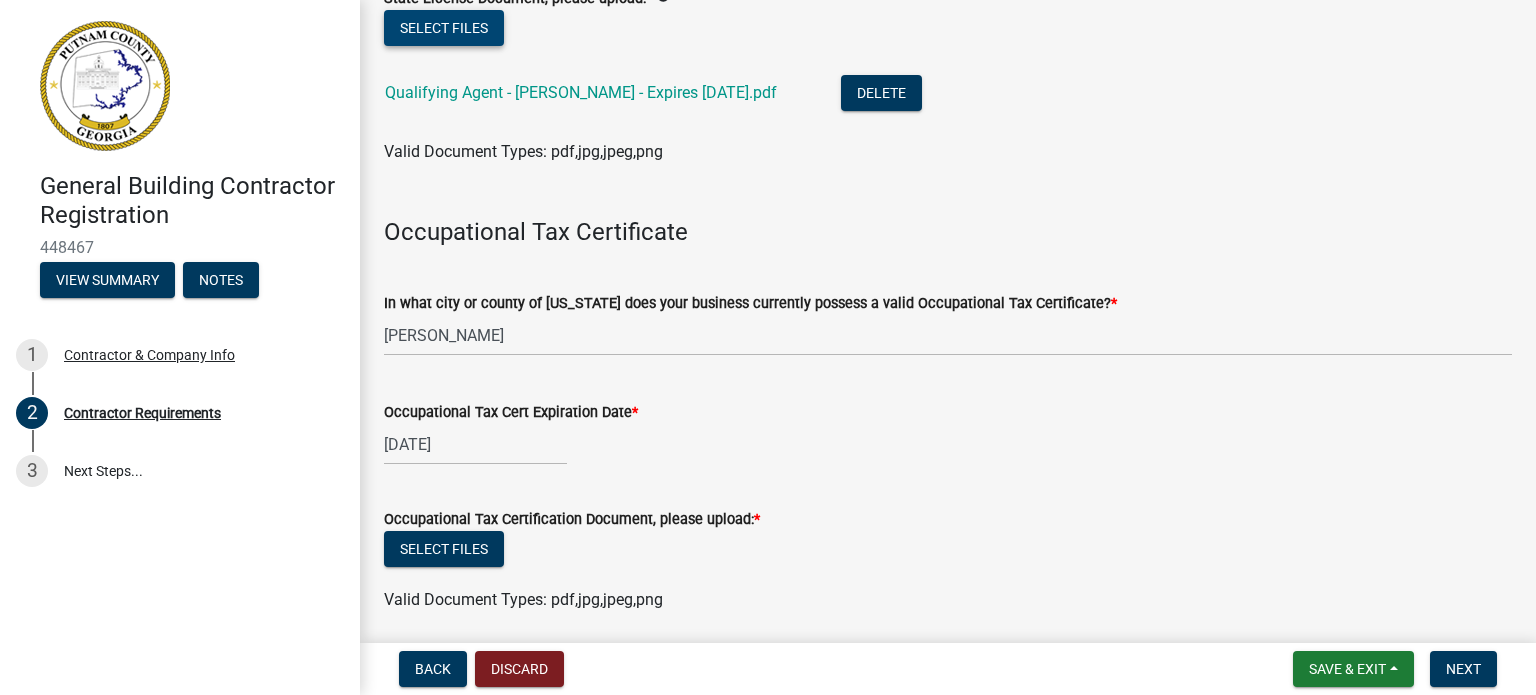 scroll, scrollTop: 700, scrollLeft: 0, axis: vertical 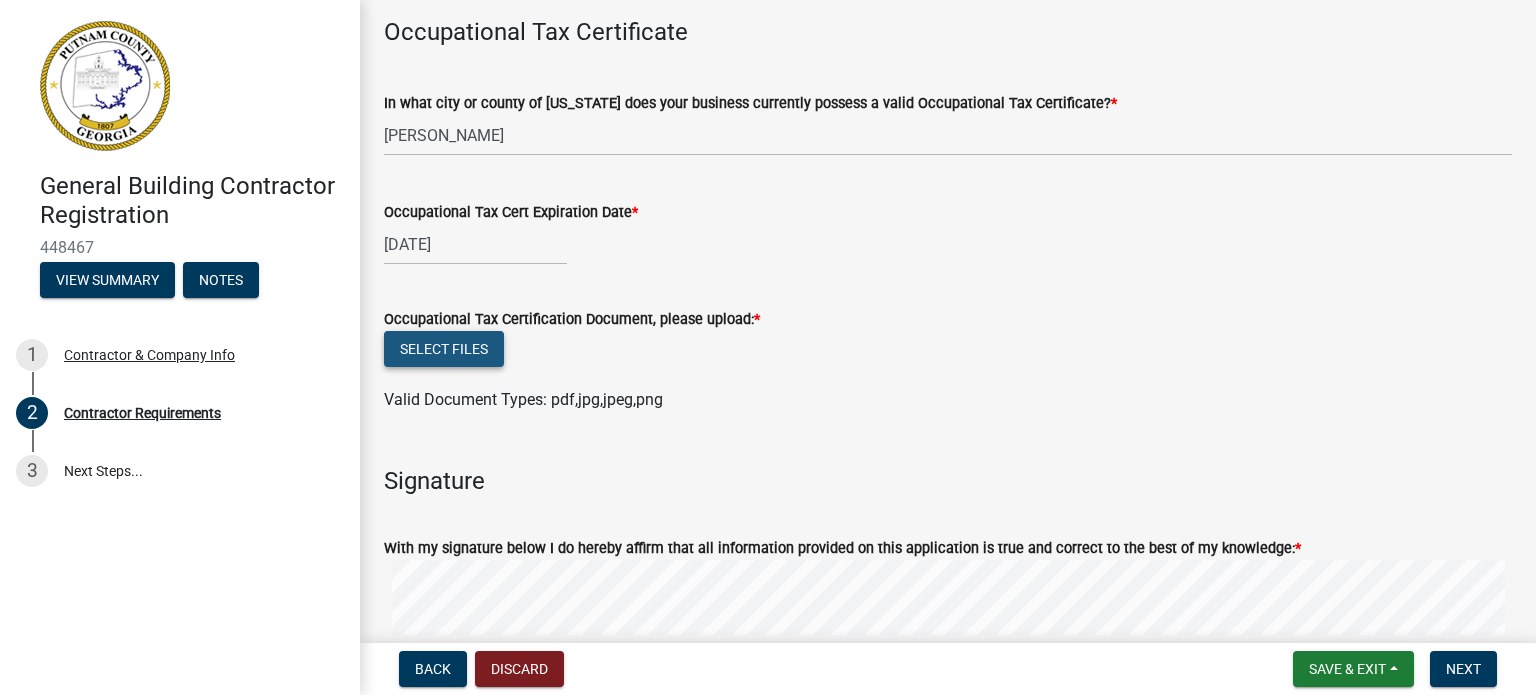 click on "Select files" 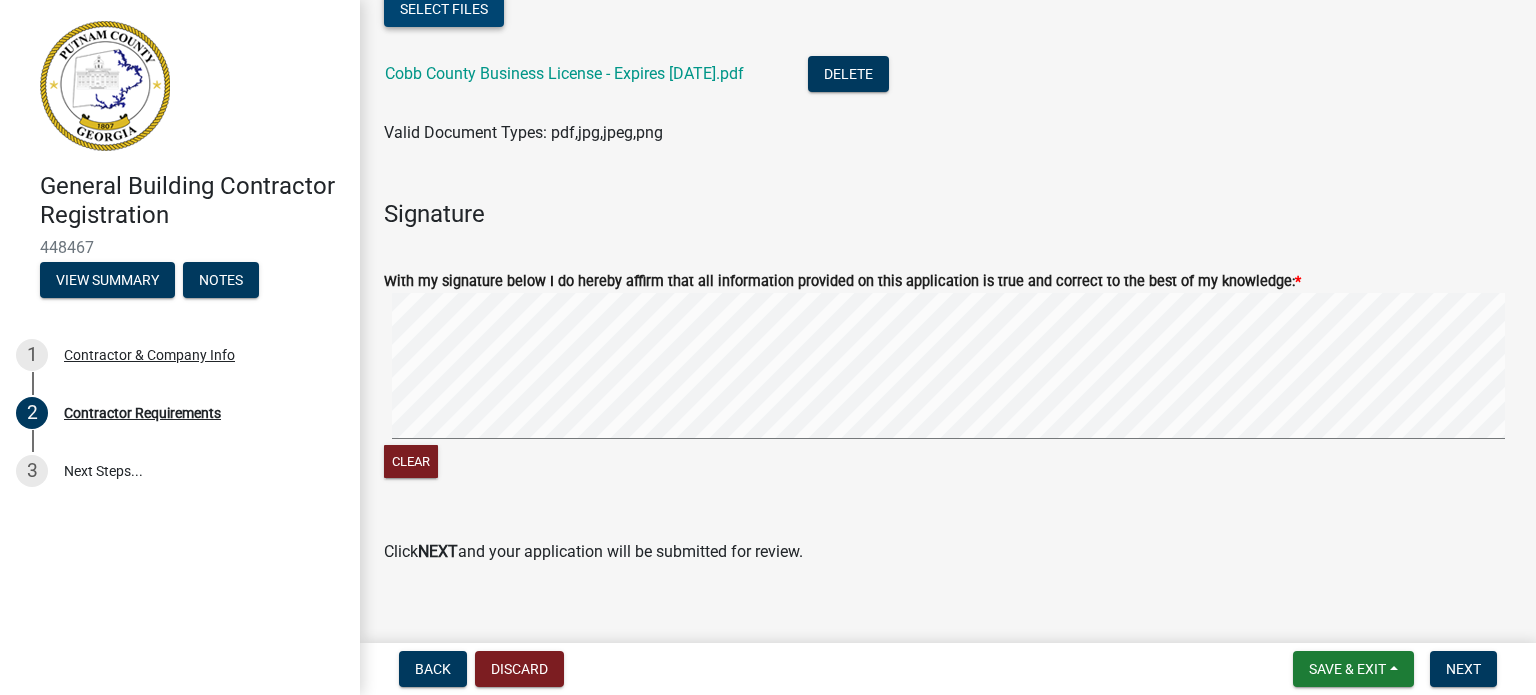 scroll, scrollTop: 1063, scrollLeft: 0, axis: vertical 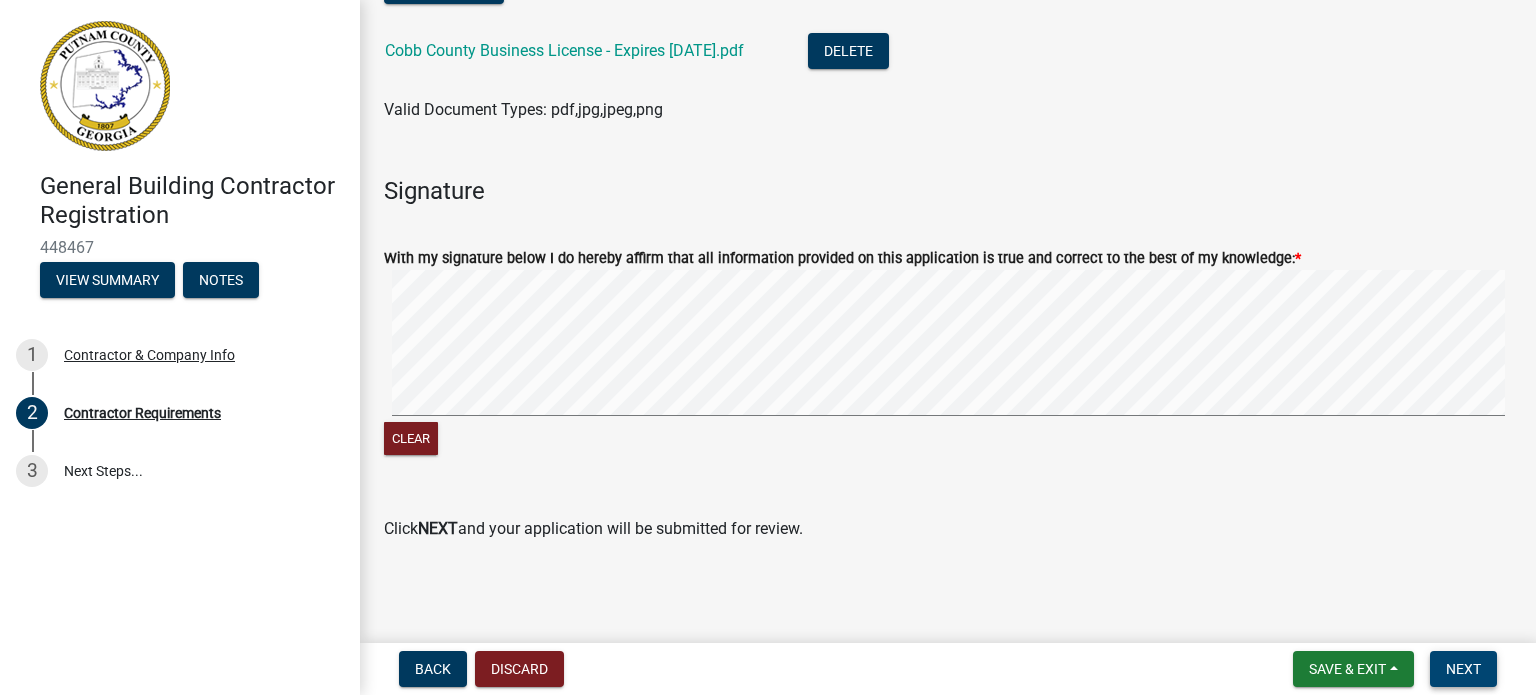 click on "Next" at bounding box center [1463, 669] 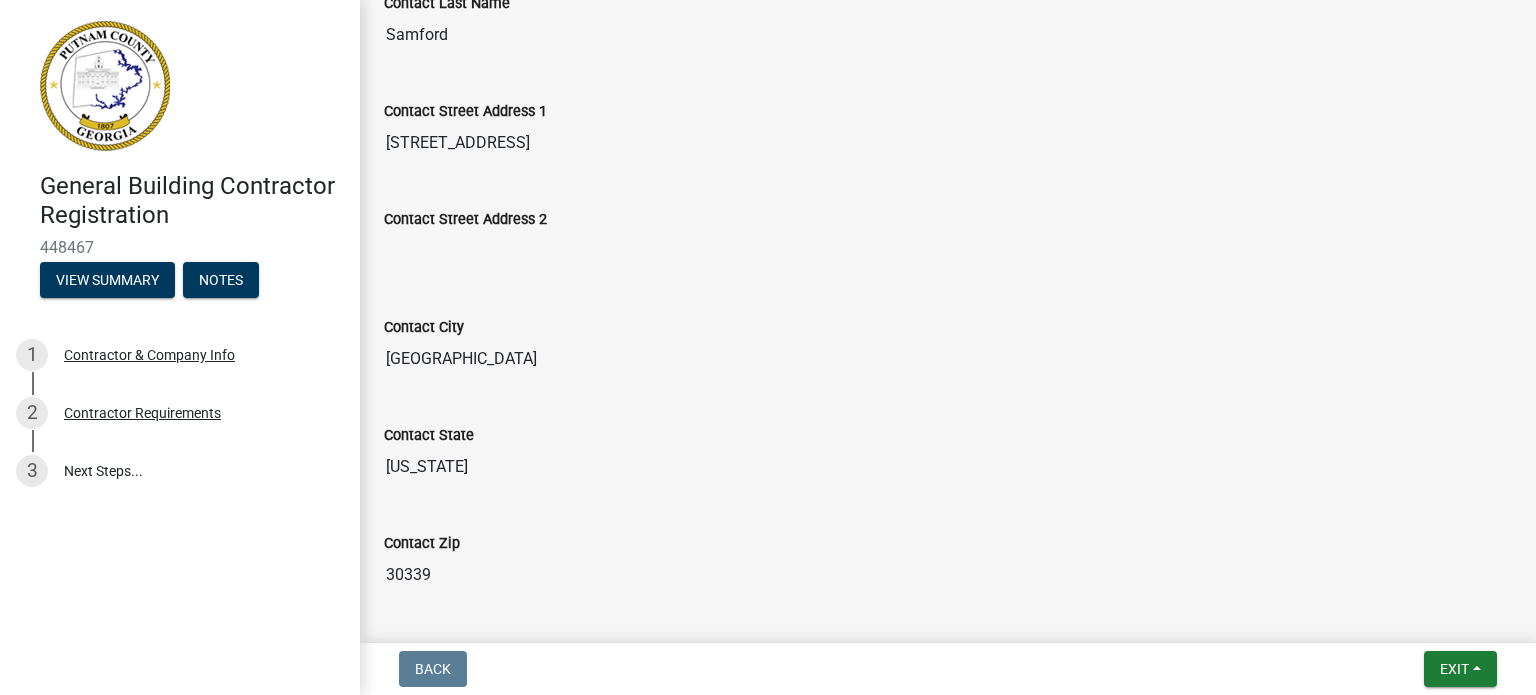scroll, scrollTop: 997, scrollLeft: 0, axis: vertical 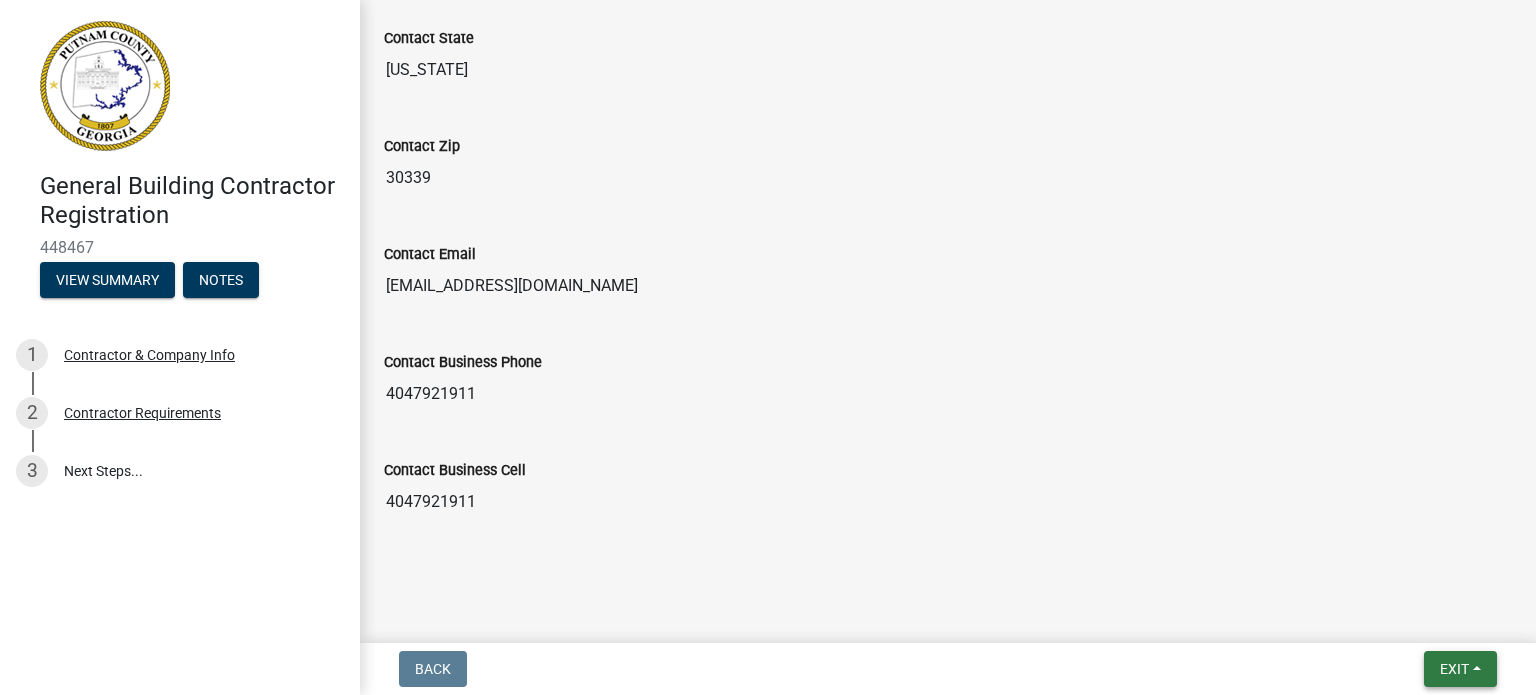 click on "Exit" at bounding box center [1454, 669] 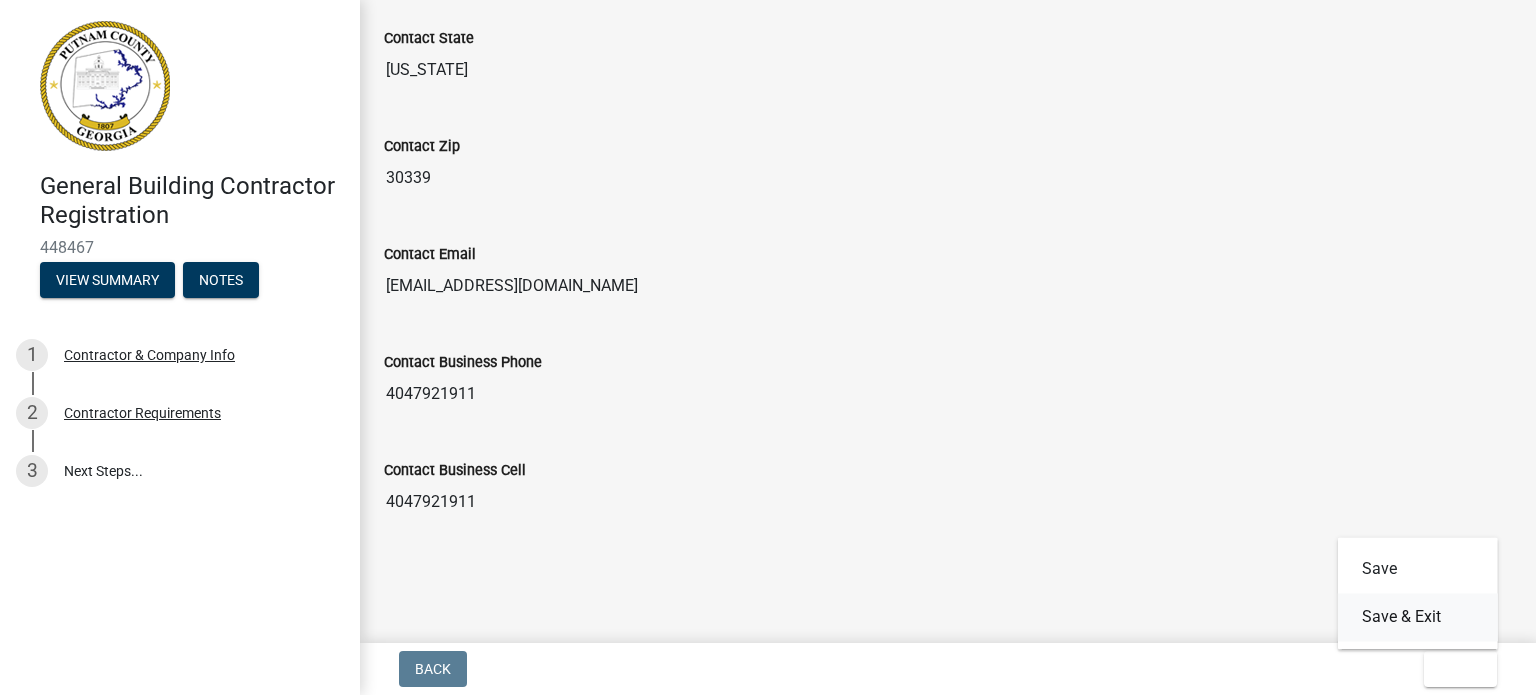 click on "Save & Exit" at bounding box center [1418, 617] 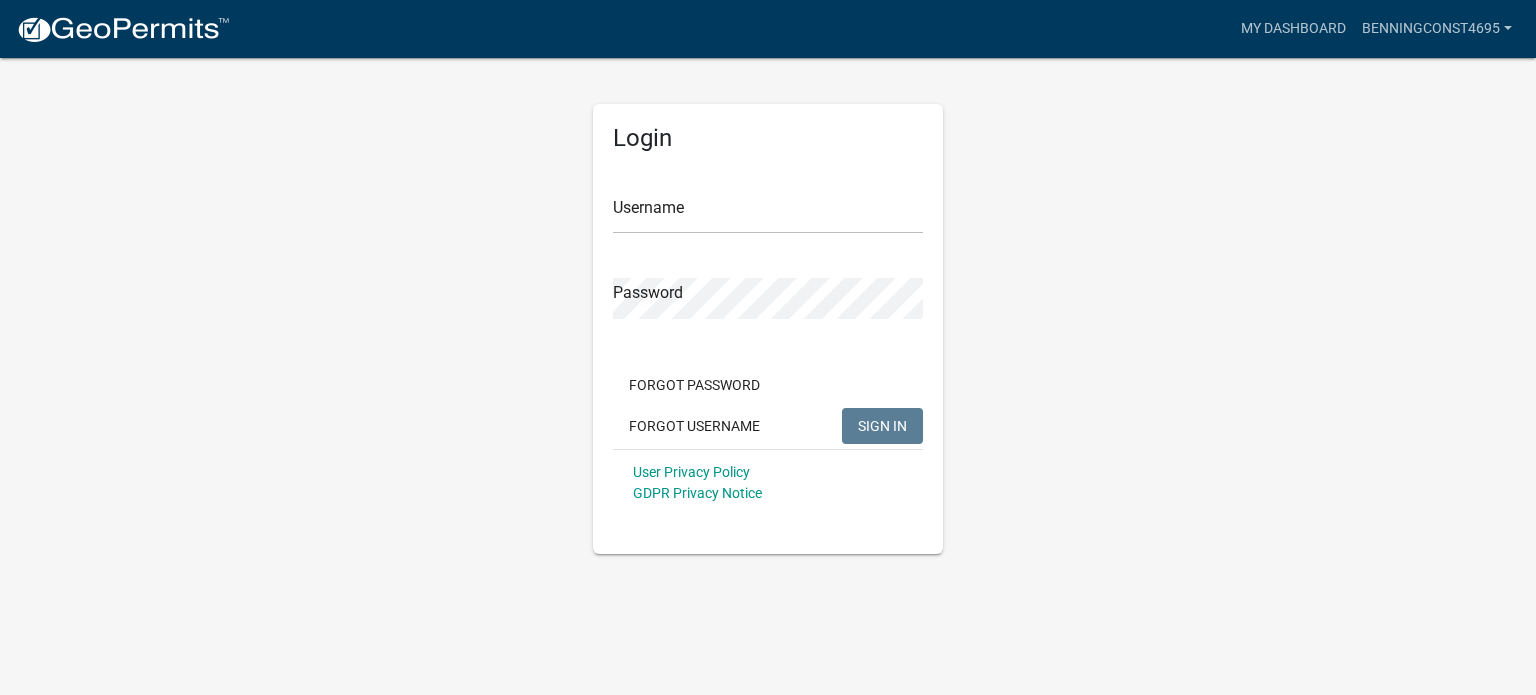 scroll, scrollTop: 0, scrollLeft: 0, axis: both 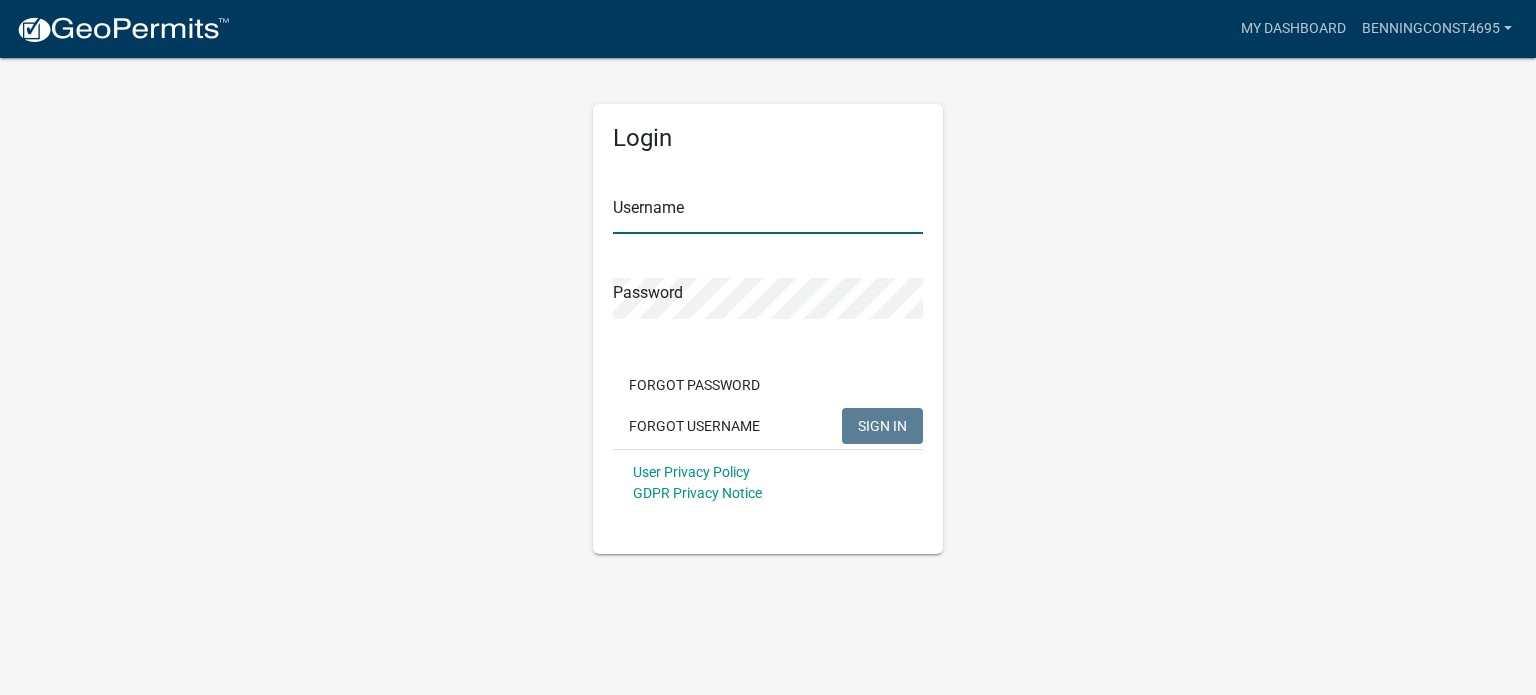 type on "BenningConst4695" 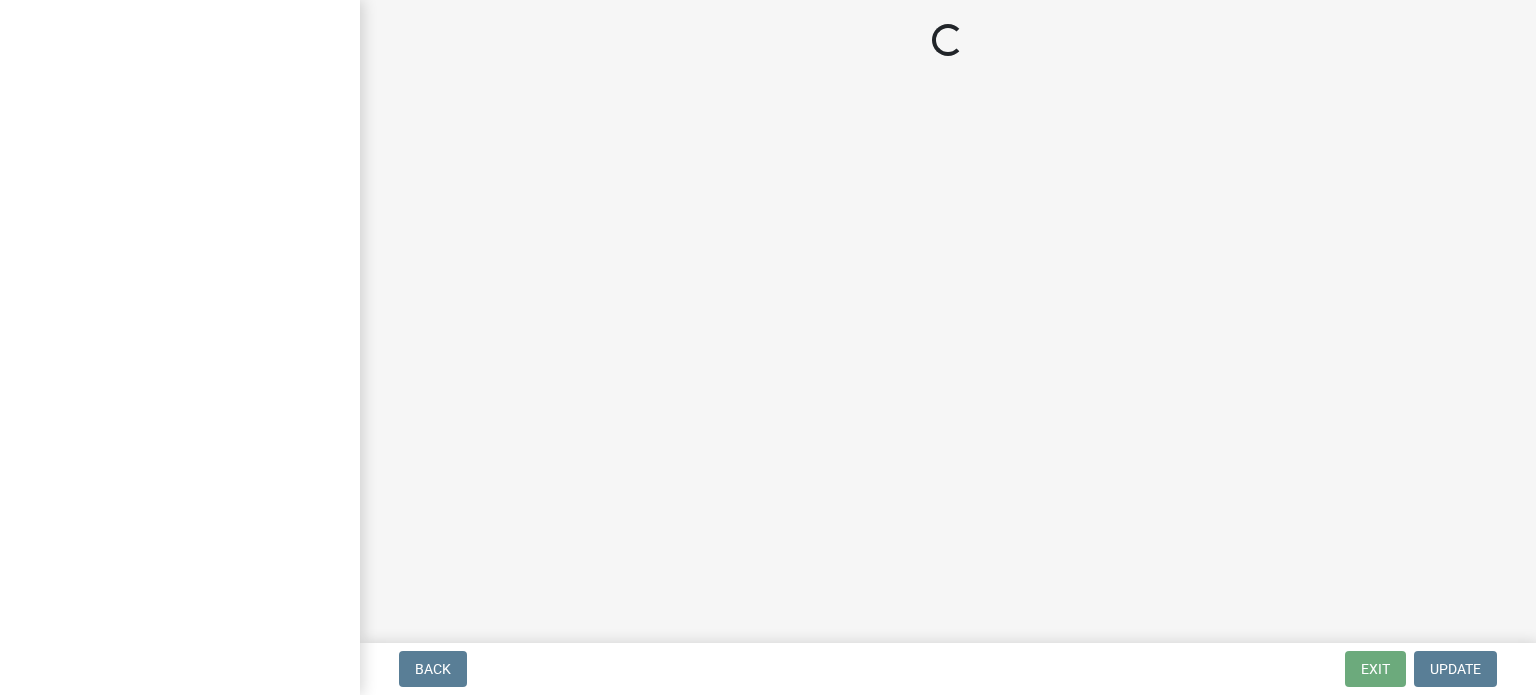 scroll, scrollTop: 0, scrollLeft: 0, axis: both 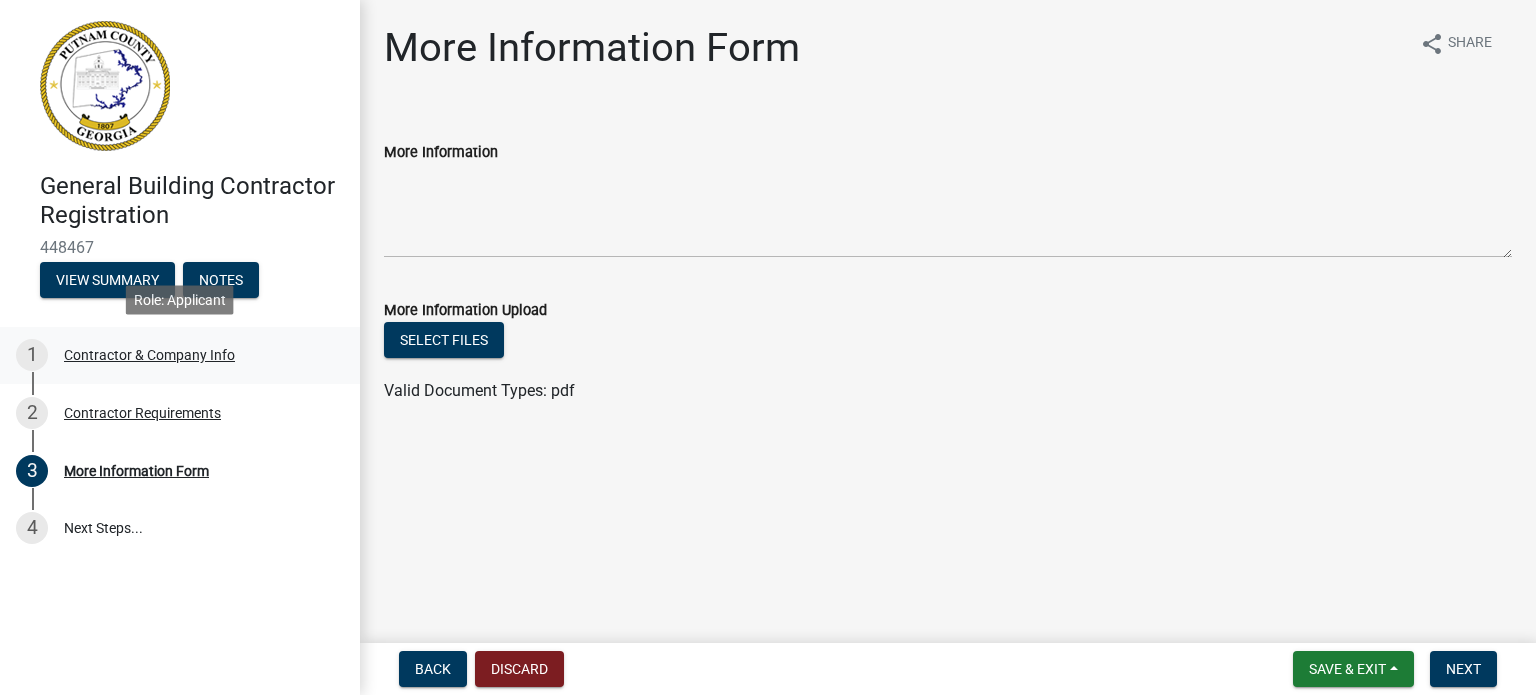 click on "Contractor & Company Info" at bounding box center [149, 355] 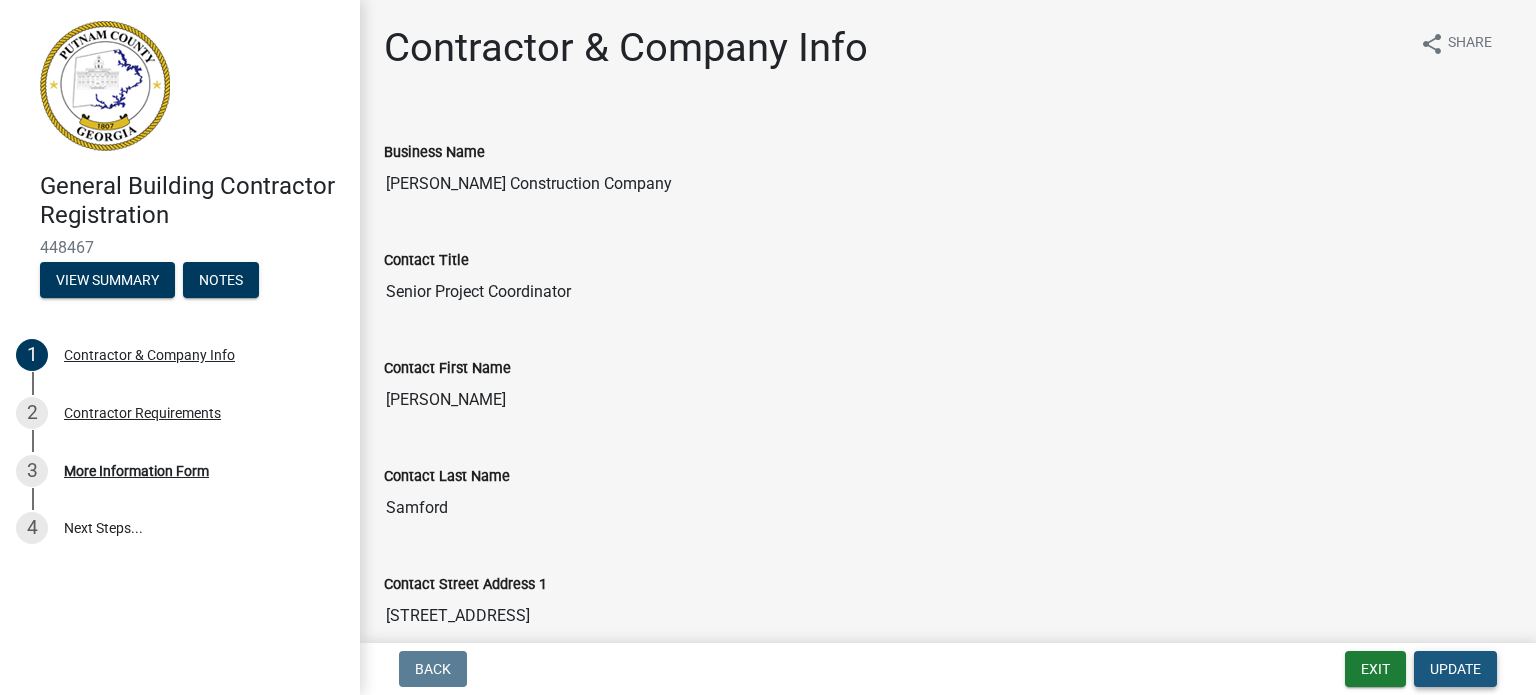 click on "Update" at bounding box center [1455, 669] 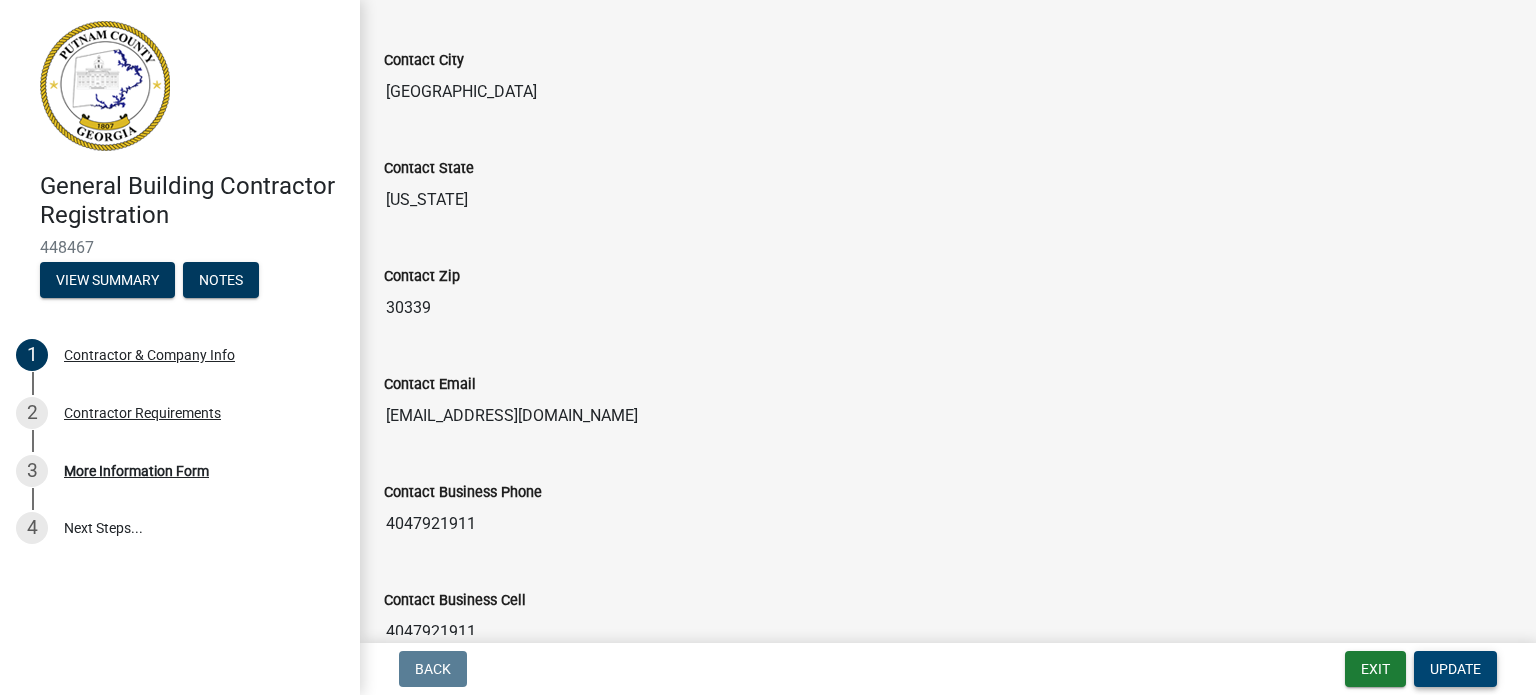 scroll, scrollTop: 846, scrollLeft: 0, axis: vertical 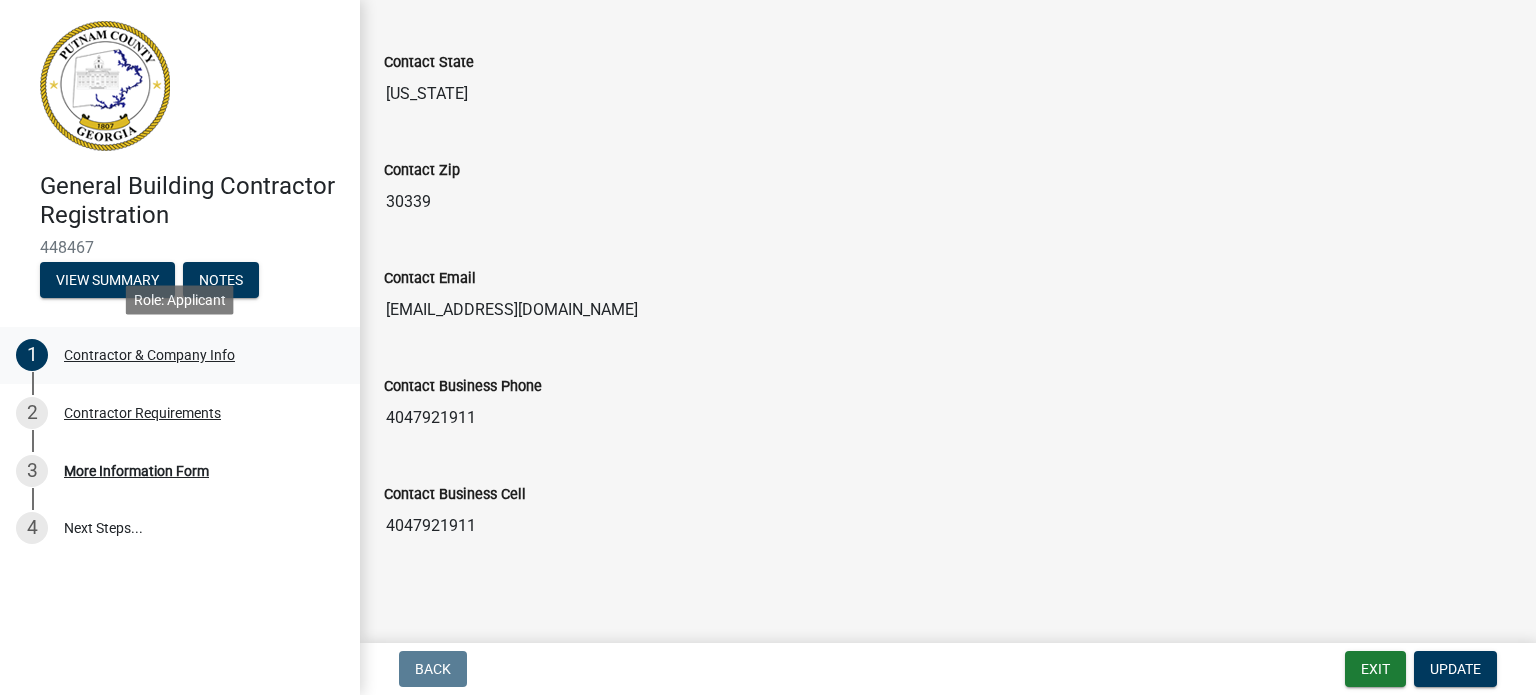click on "Contractor & Company Info" at bounding box center [149, 355] 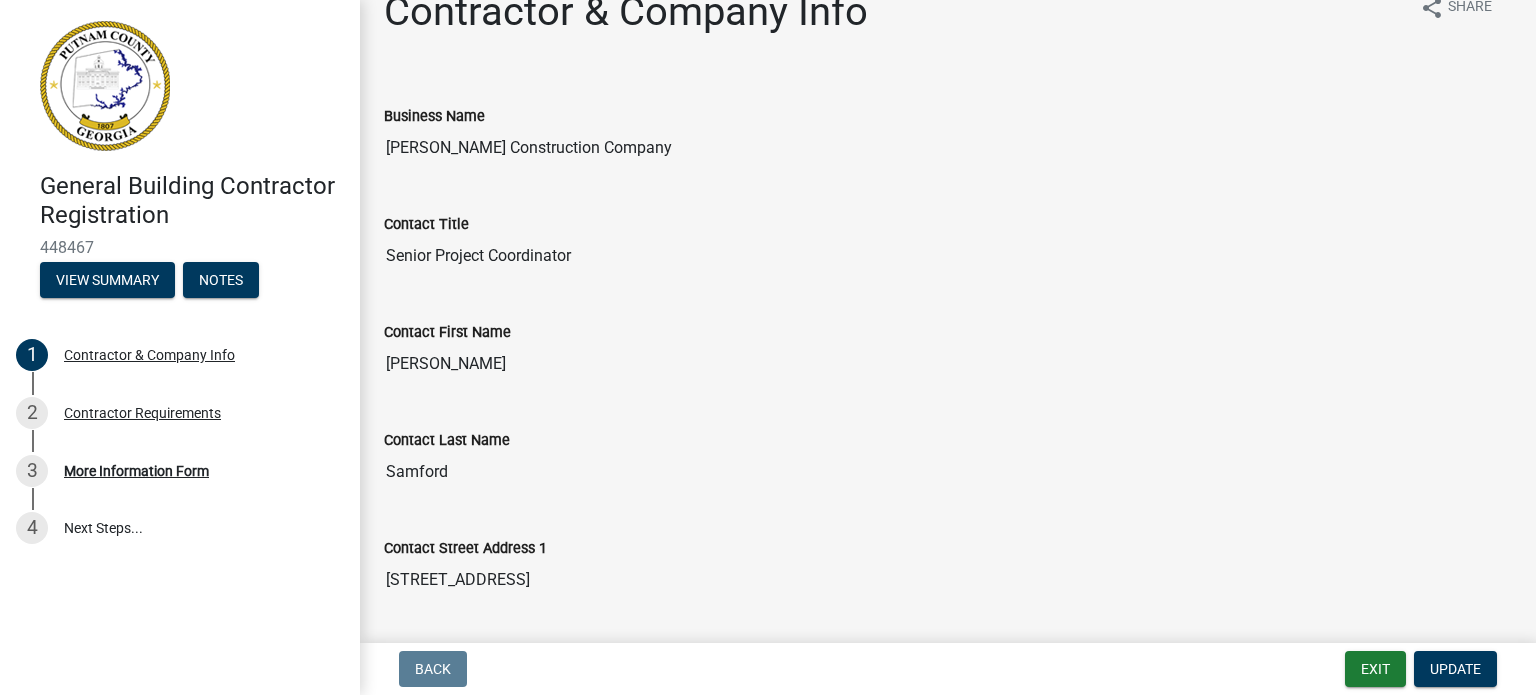 scroll, scrollTop: 0, scrollLeft: 0, axis: both 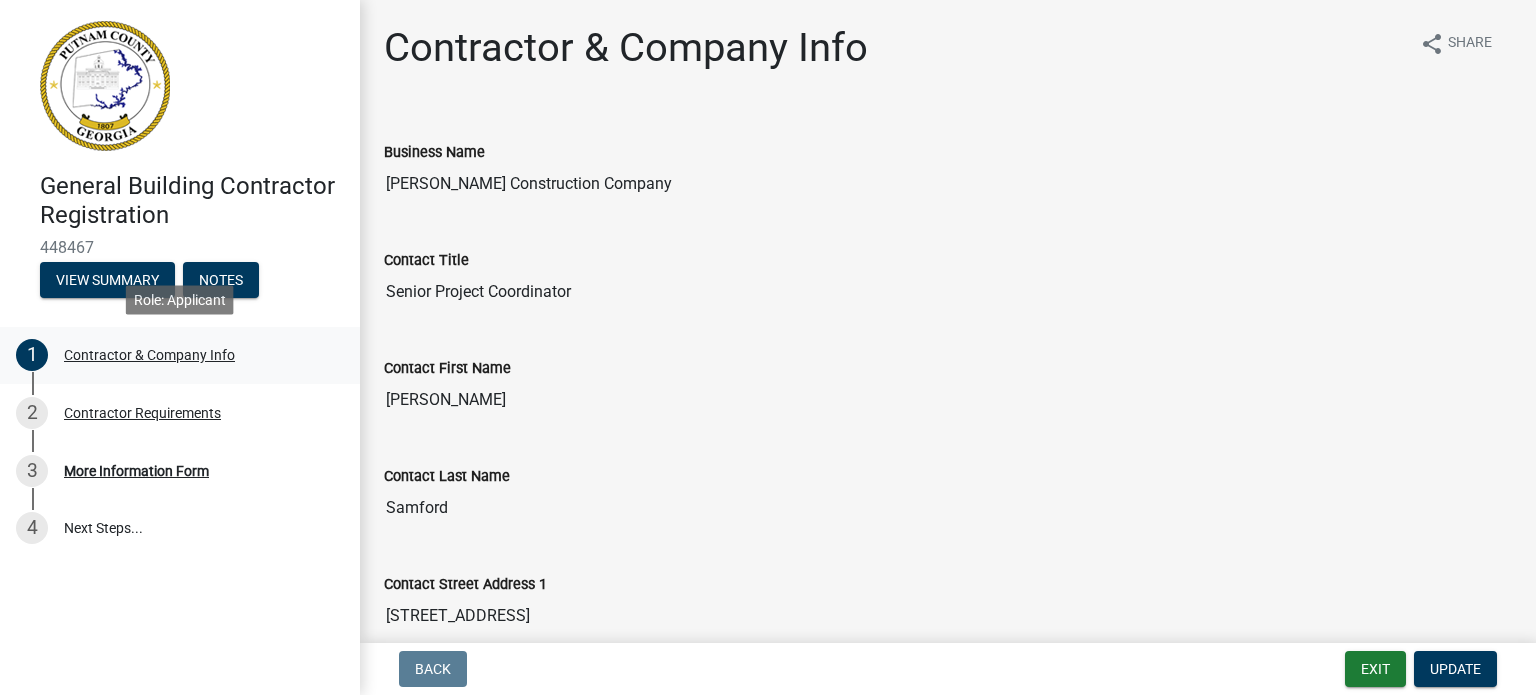 click on "Contractor & Company Info" at bounding box center (149, 355) 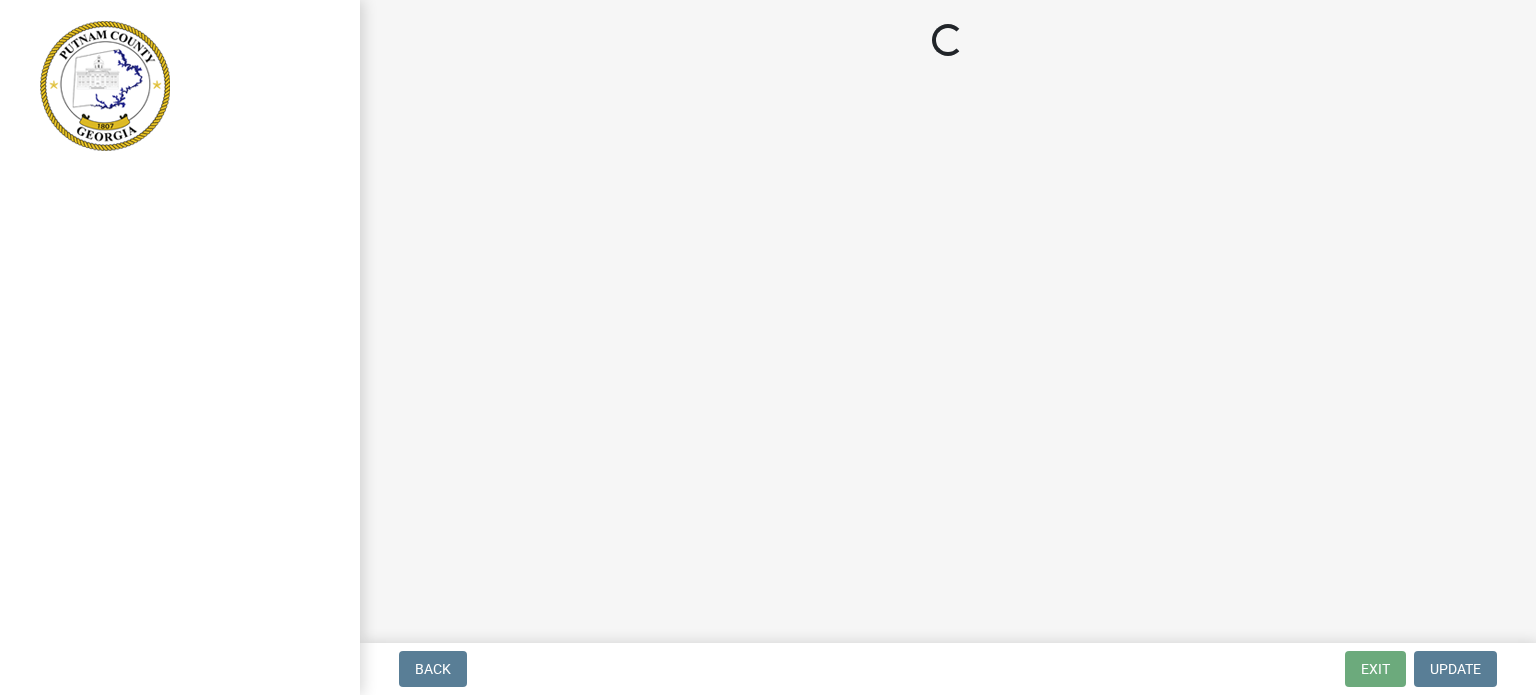 scroll, scrollTop: 0, scrollLeft: 0, axis: both 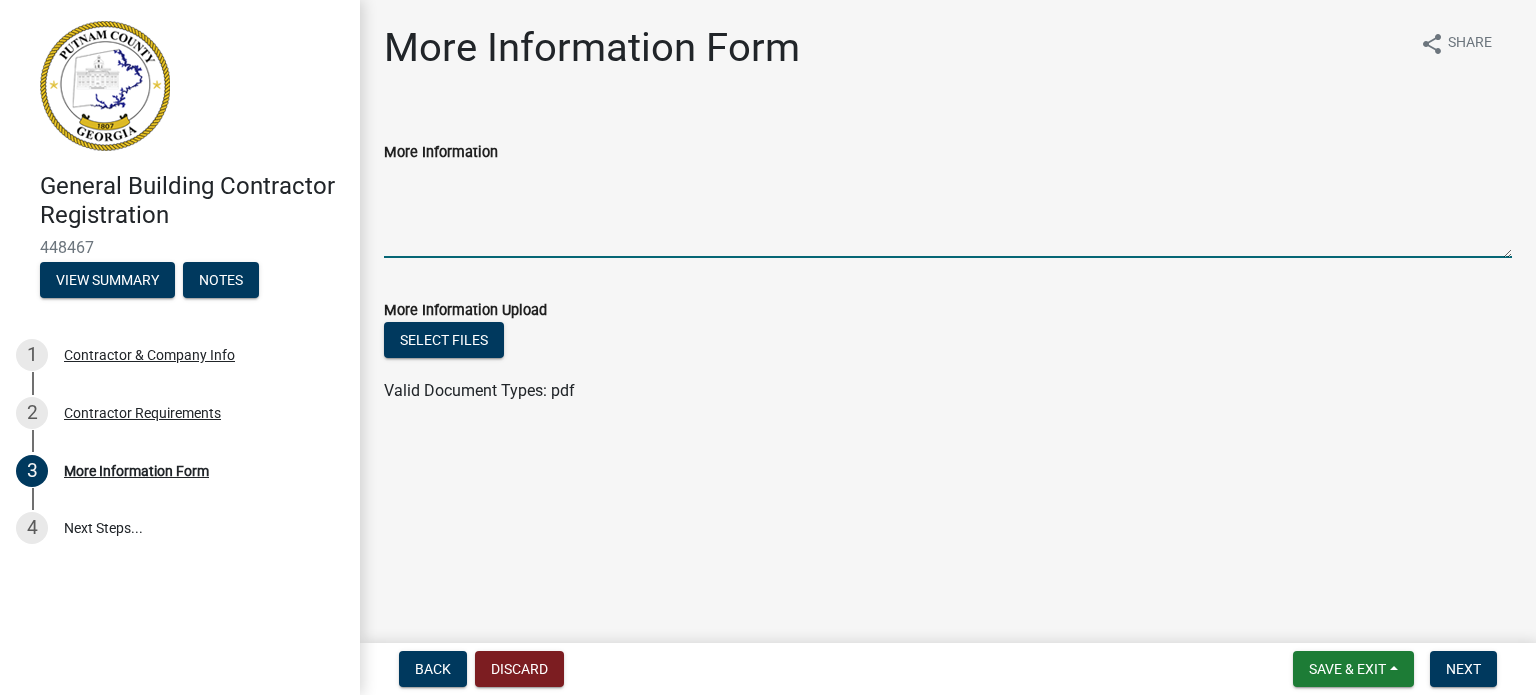 click on "More Information" at bounding box center [948, 211] 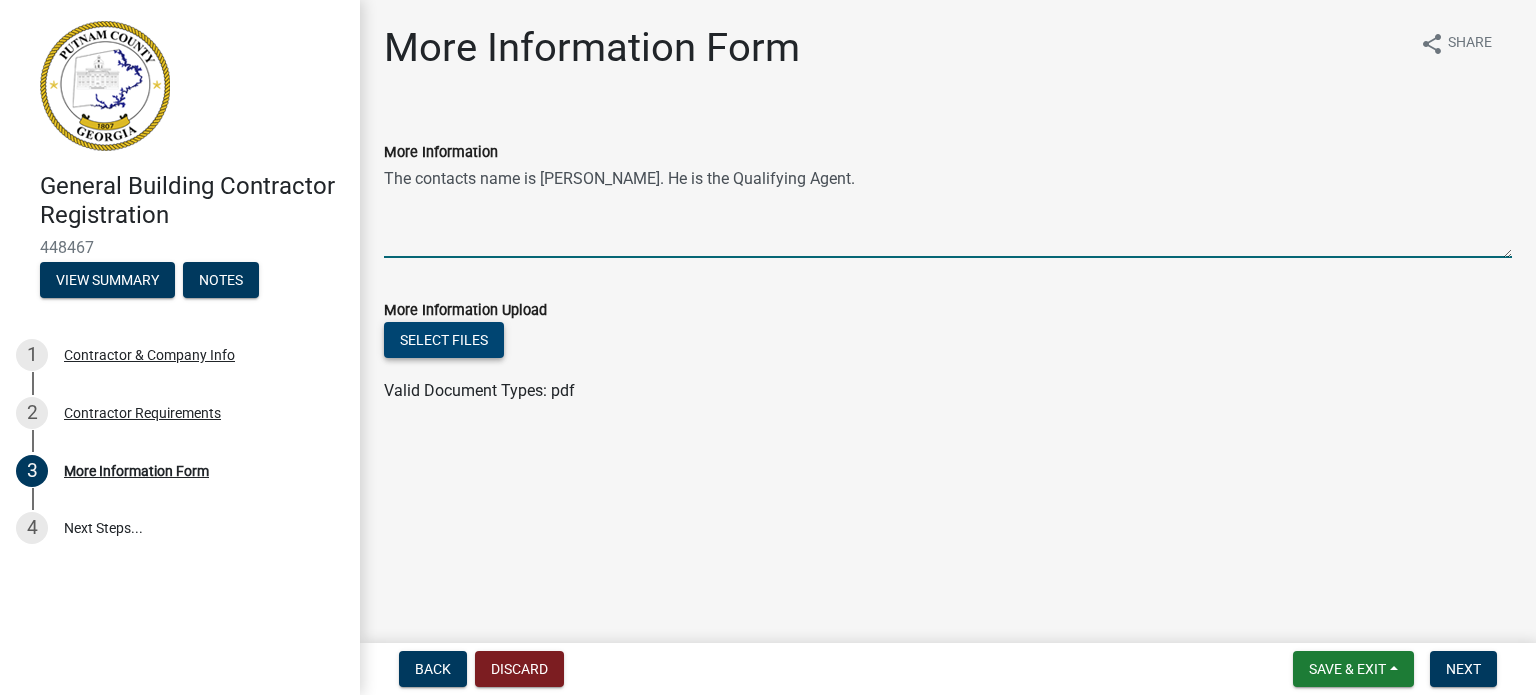 type on "The contacts name is [PERSON_NAME]. He is the Qualifying Agent." 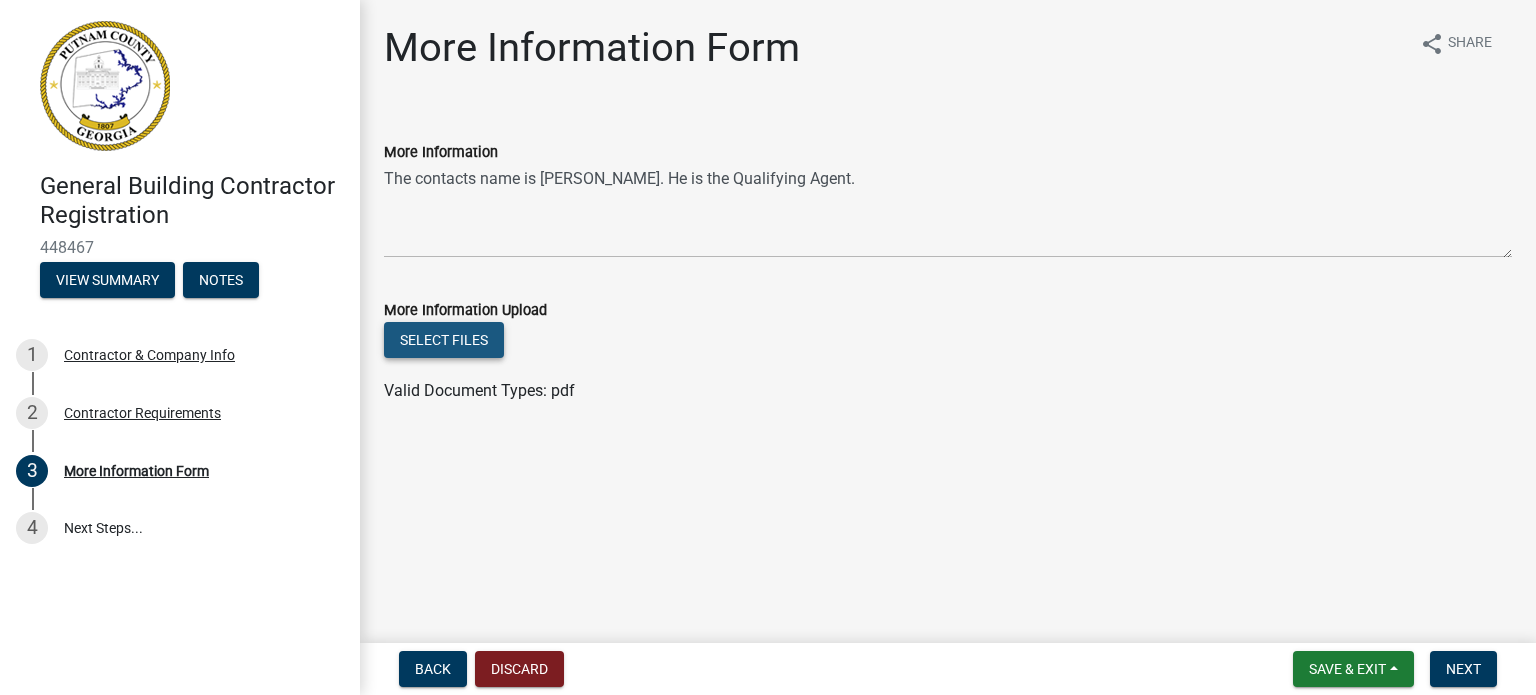 click on "Select files" 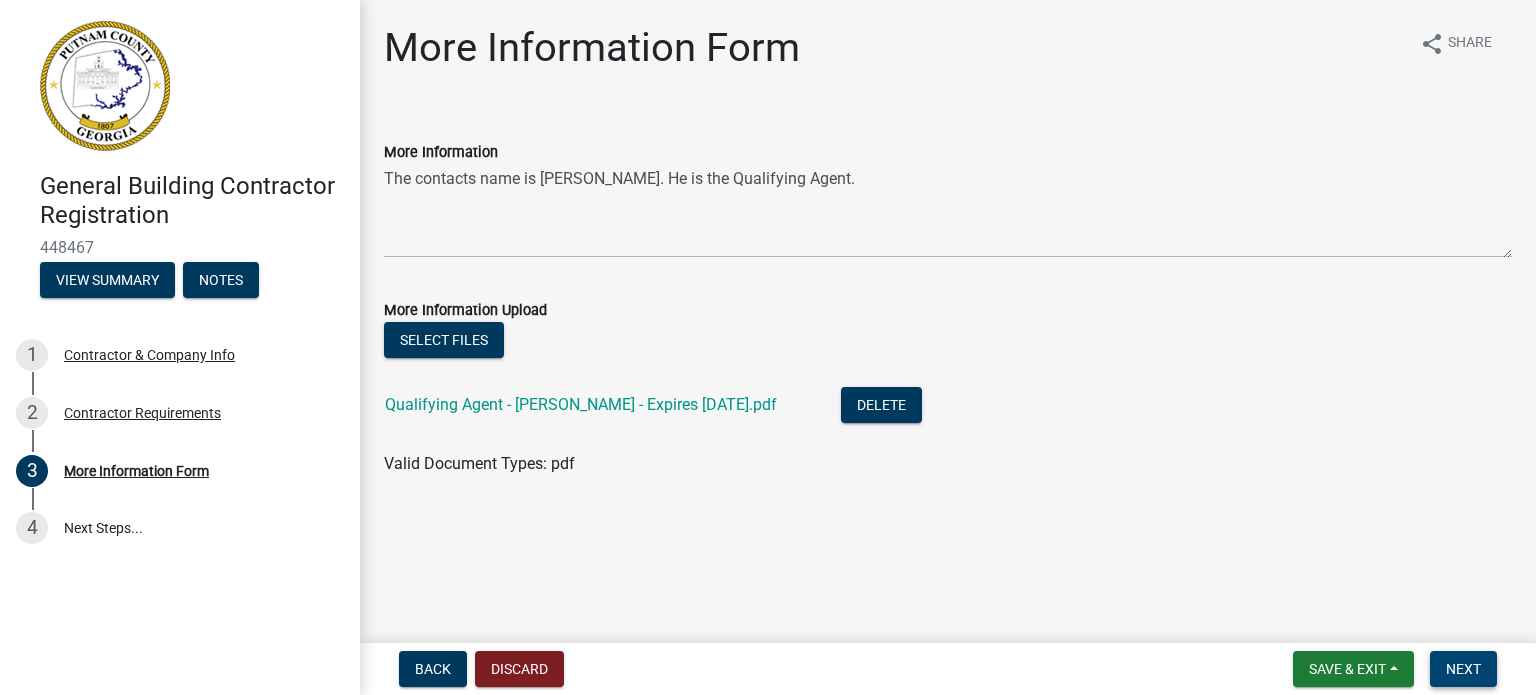 click on "Next" at bounding box center [1463, 669] 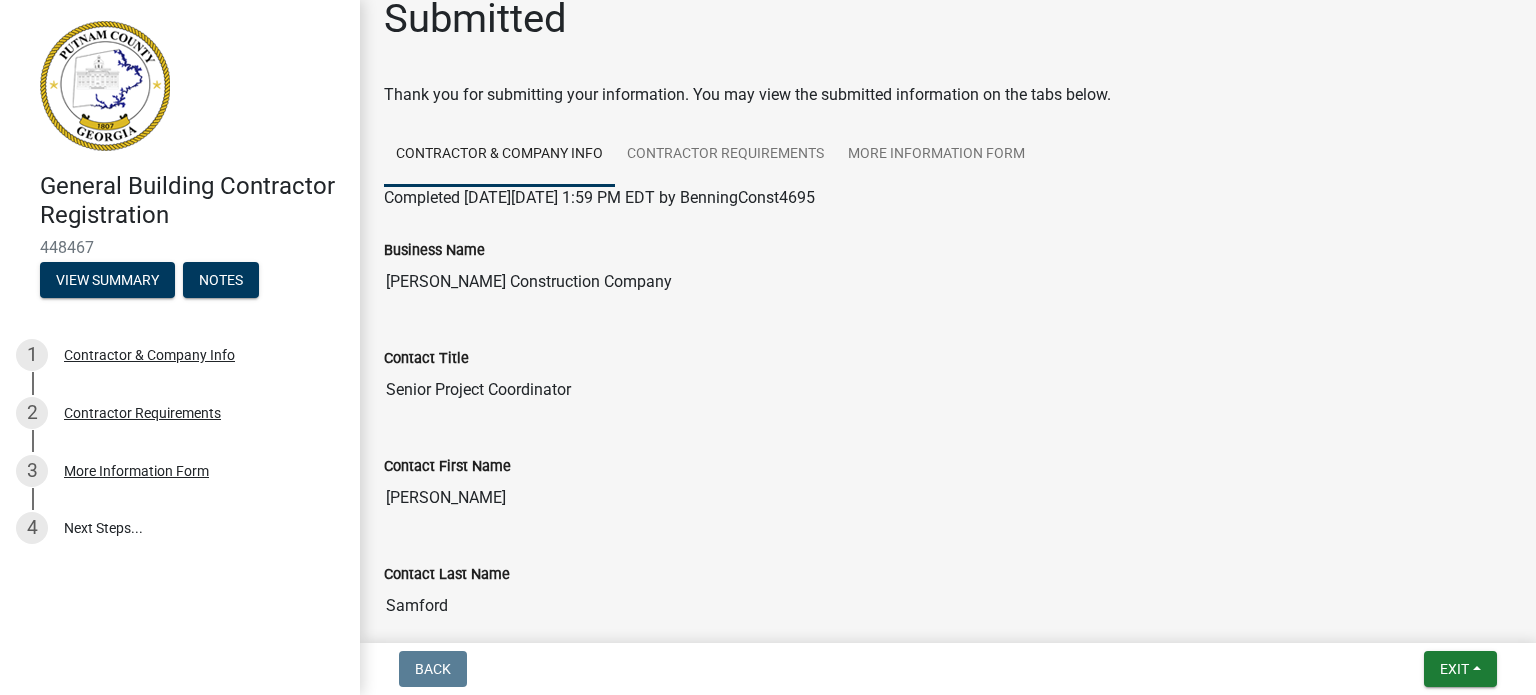 scroll, scrollTop: 0, scrollLeft: 0, axis: both 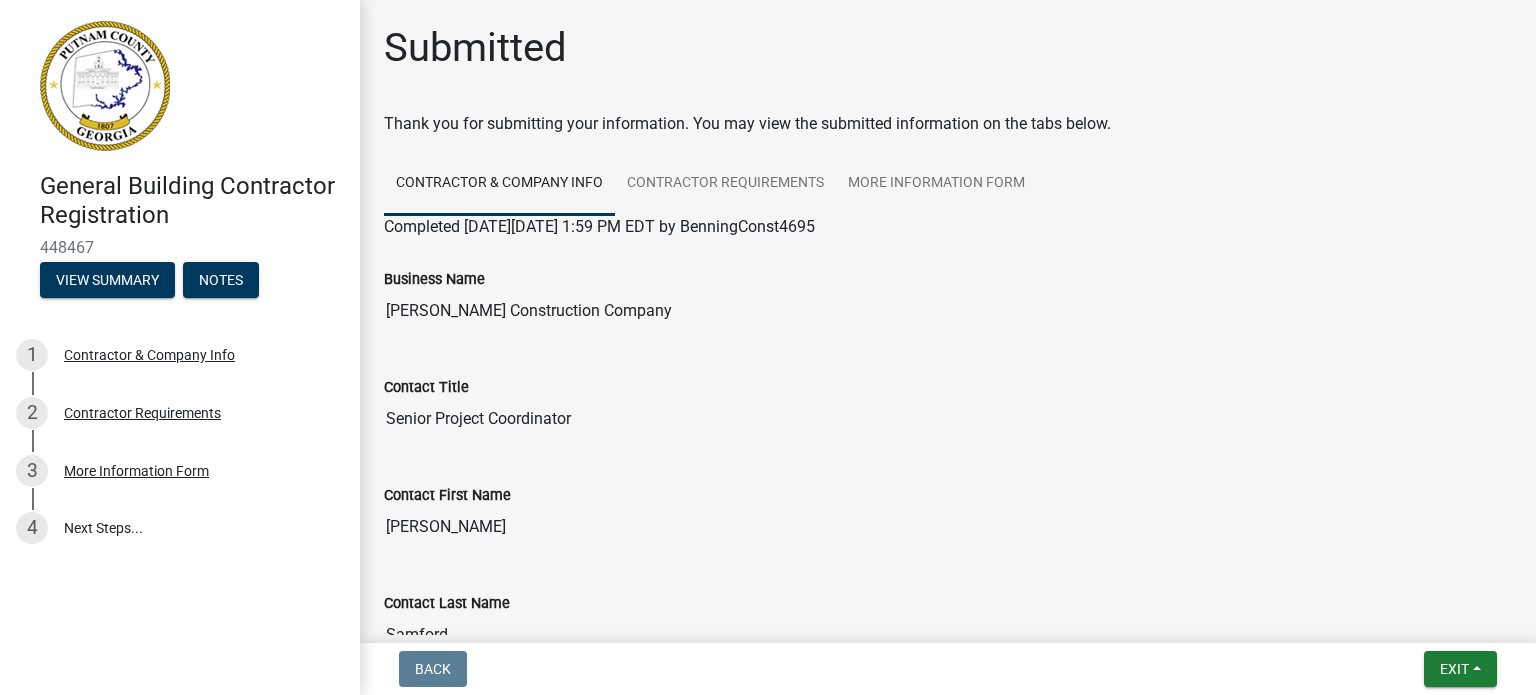 click on "Contractor & Company Info" at bounding box center (499, 184) 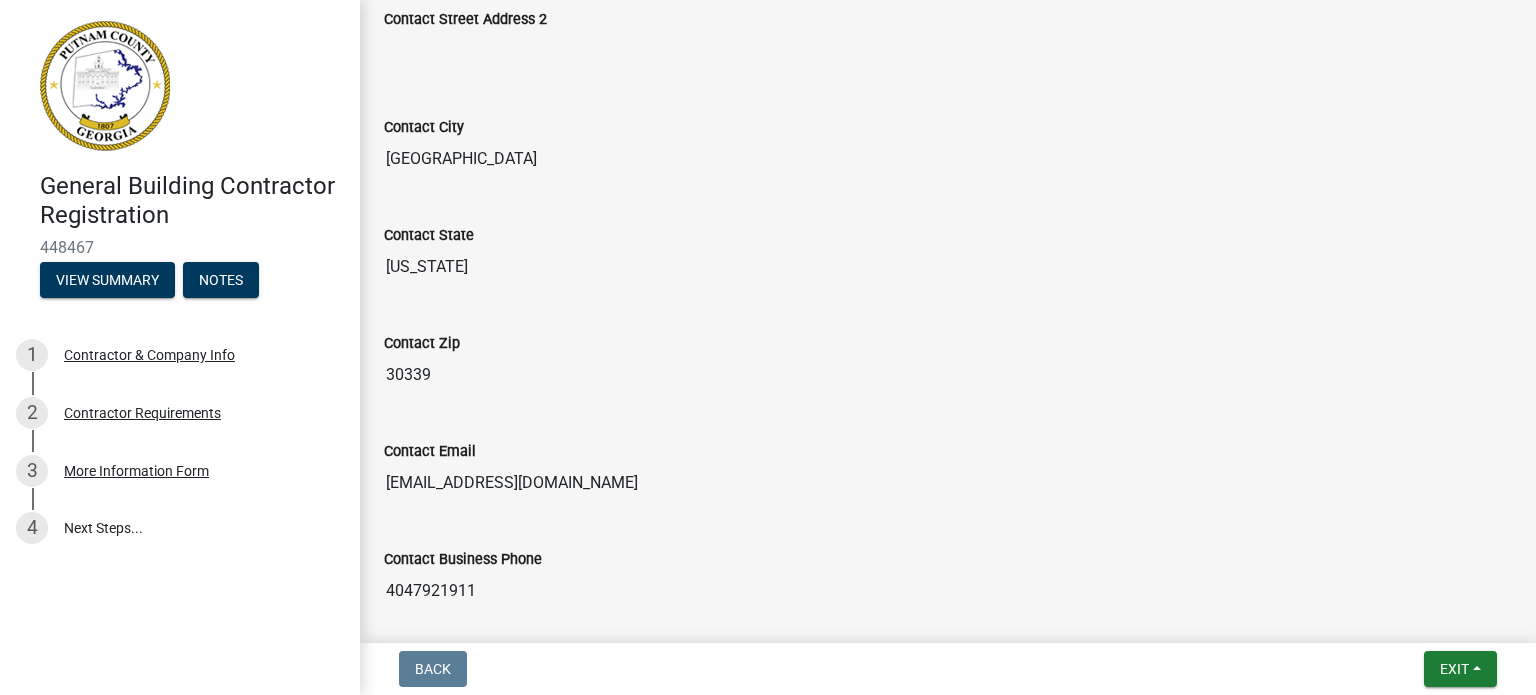 scroll, scrollTop: 997, scrollLeft: 0, axis: vertical 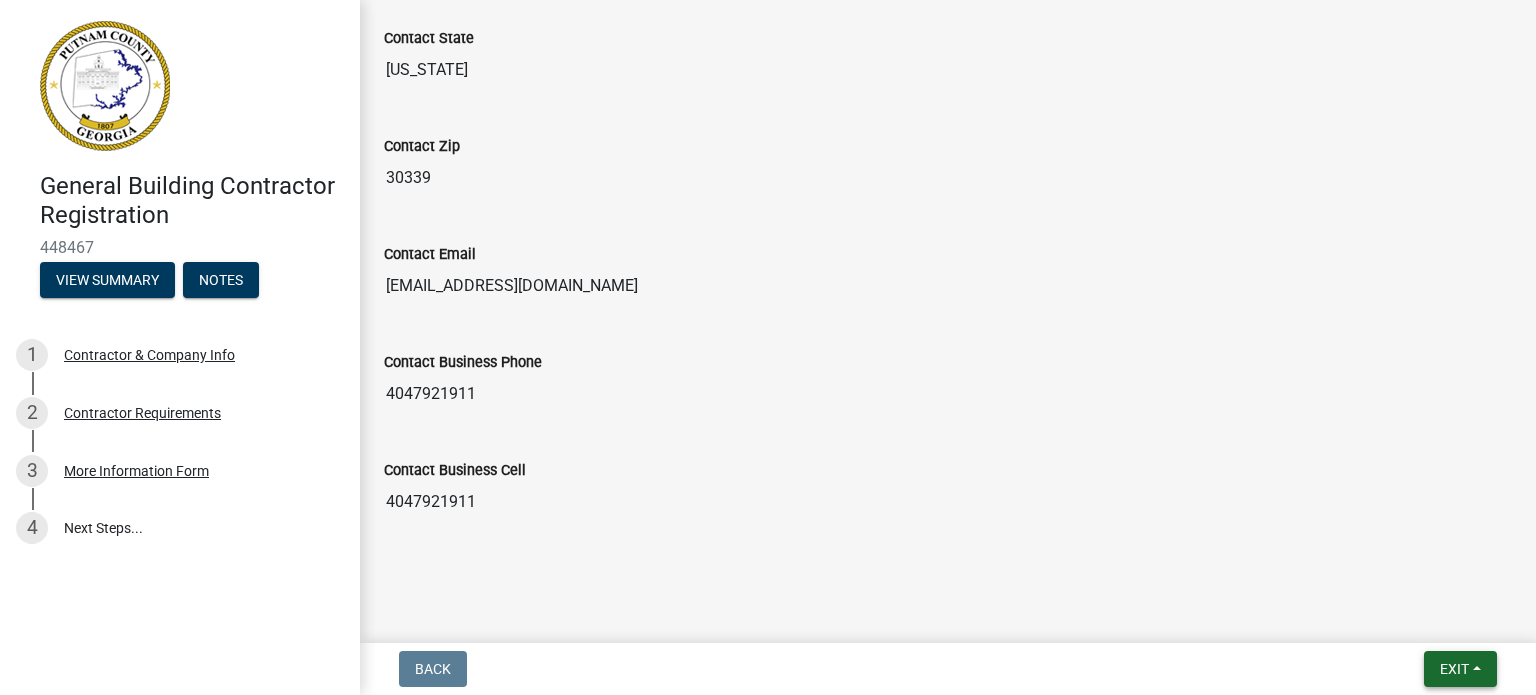 click on "Exit" at bounding box center (1460, 669) 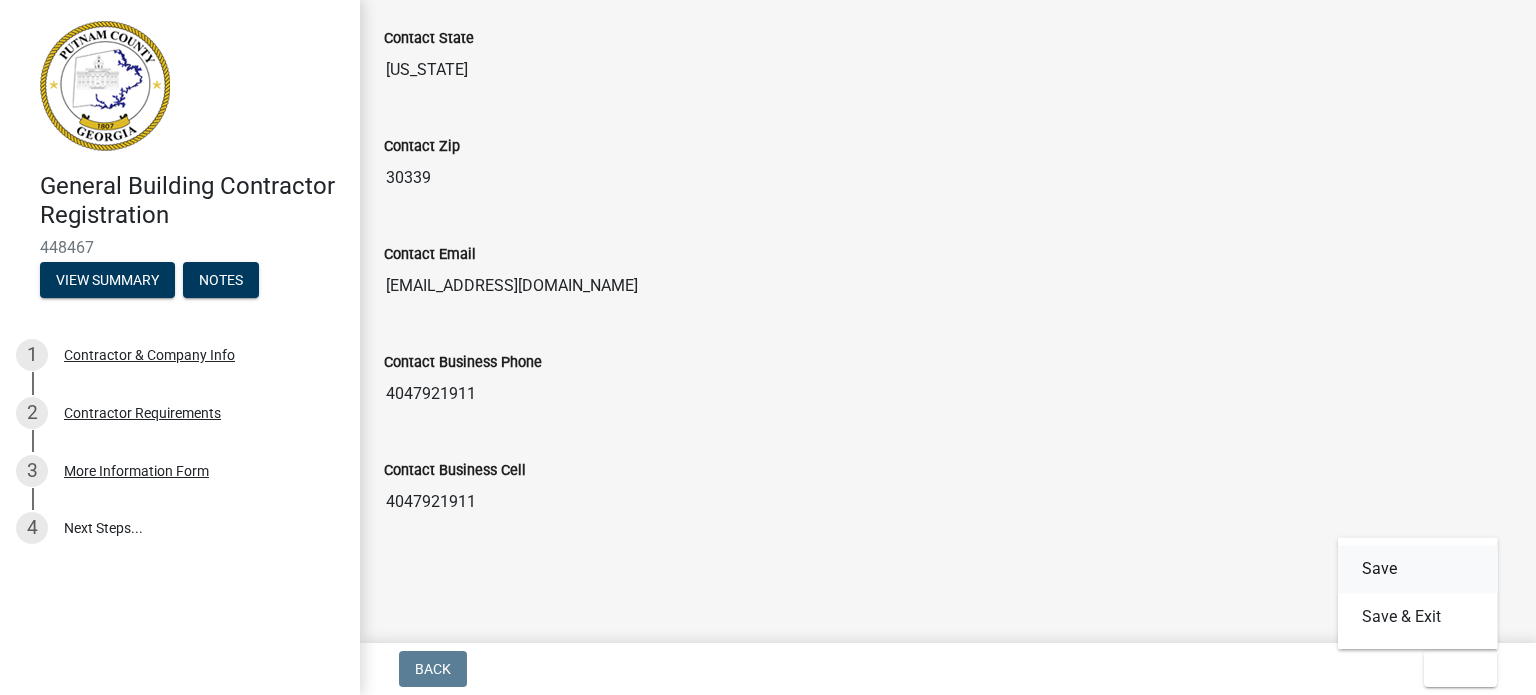 click on "Save" at bounding box center (1418, 569) 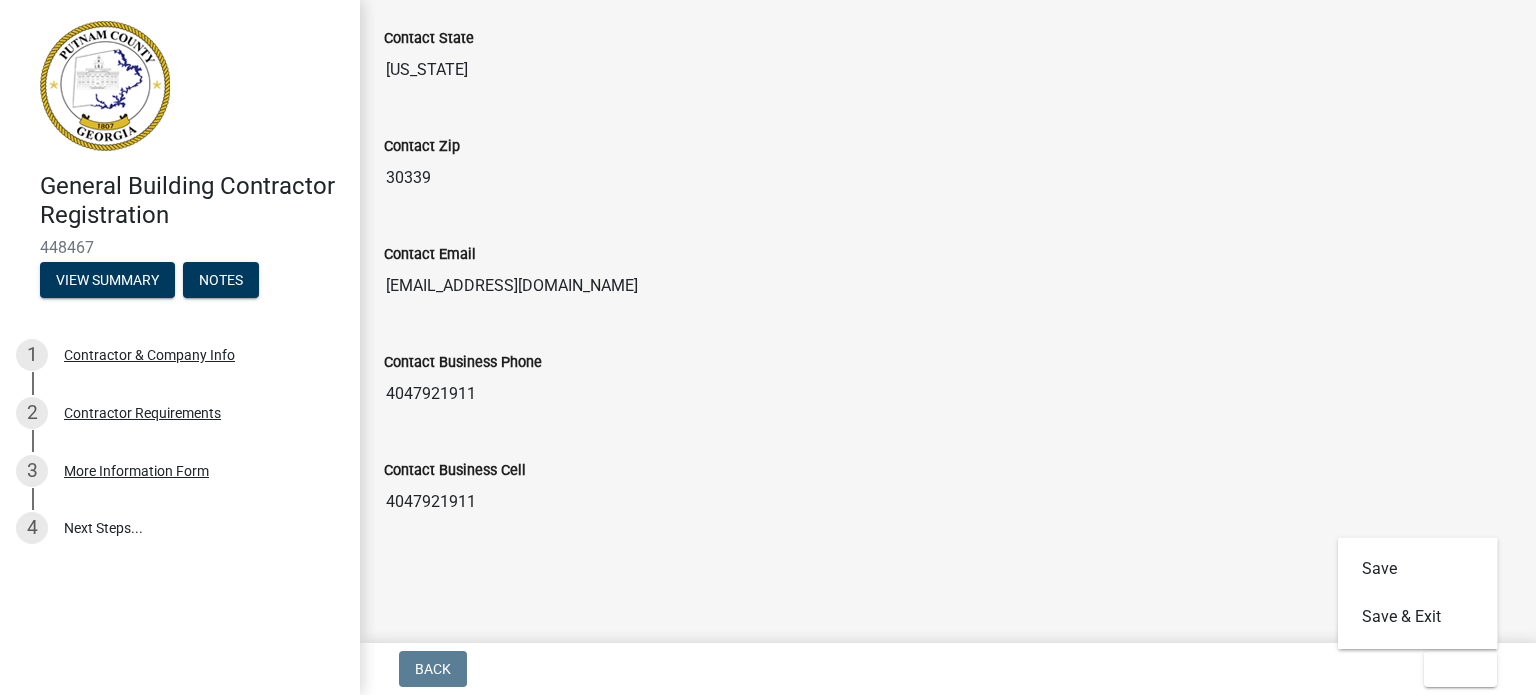 scroll, scrollTop: 0, scrollLeft: 0, axis: both 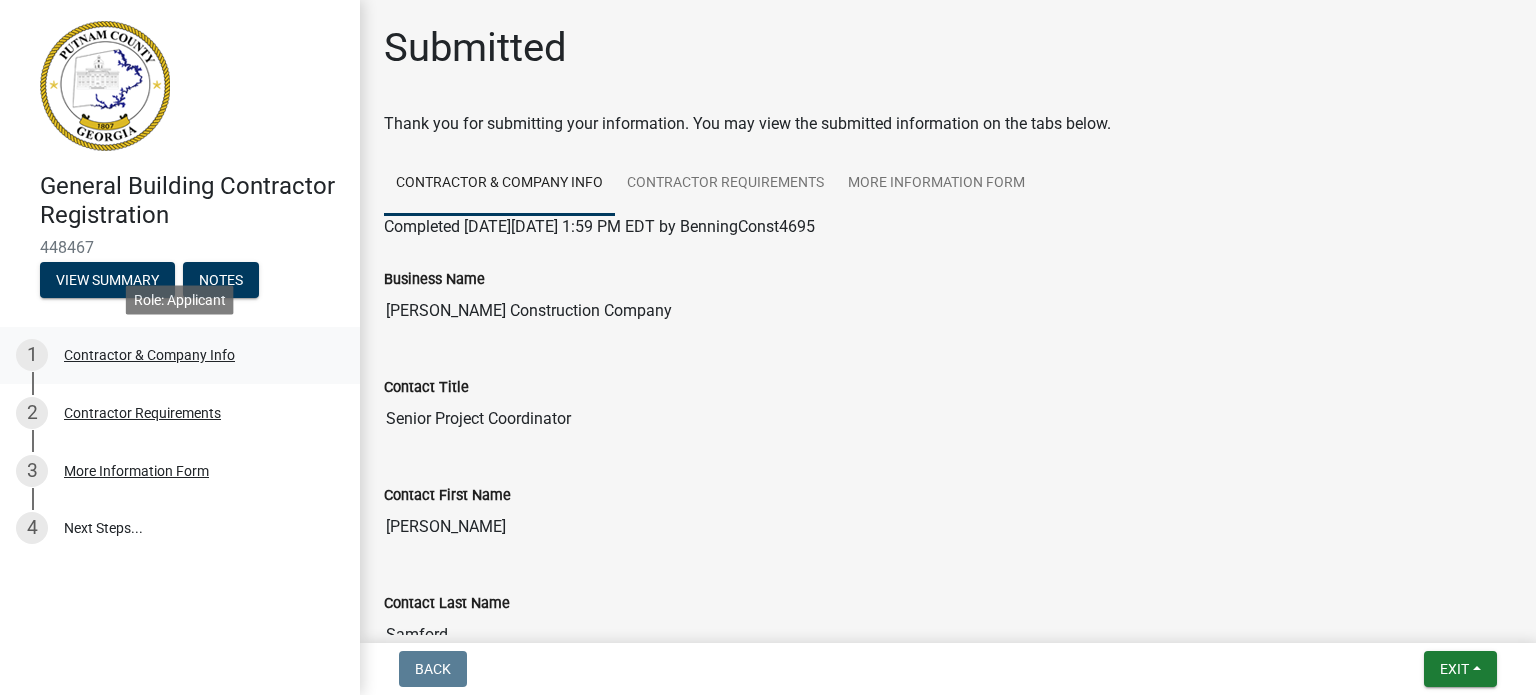 click on "Contractor & Company Info" at bounding box center [149, 355] 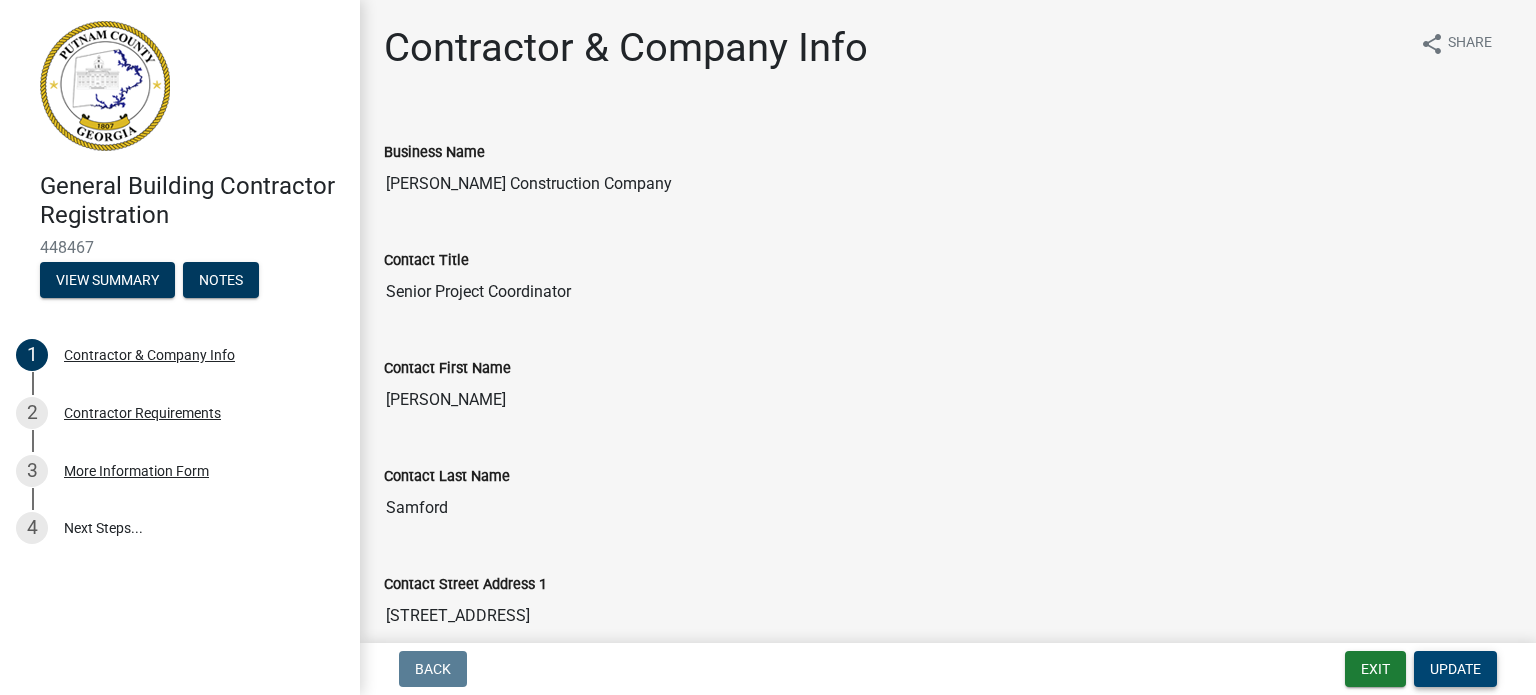 click on "Update" at bounding box center [1455, 669] 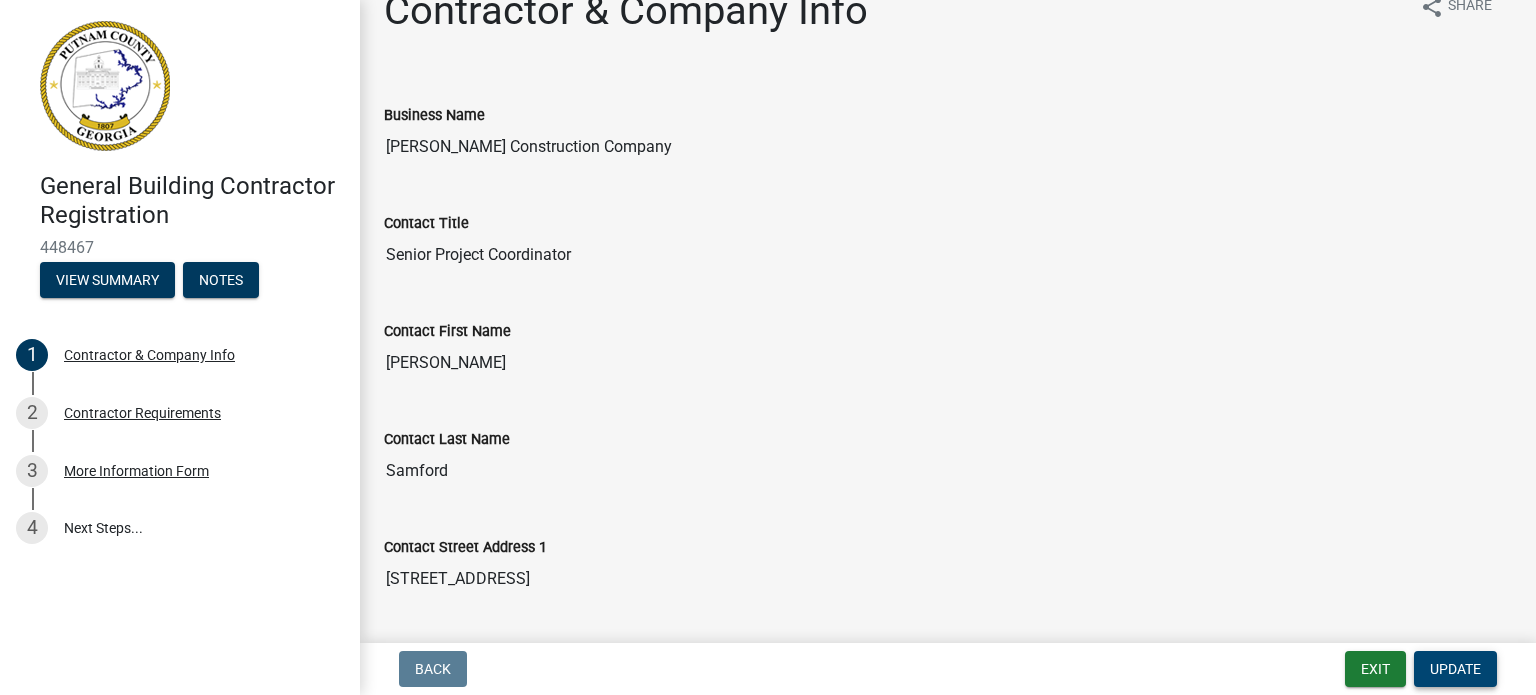 scroll, scrollTop: 0, scrollLeft: 0, axis: both 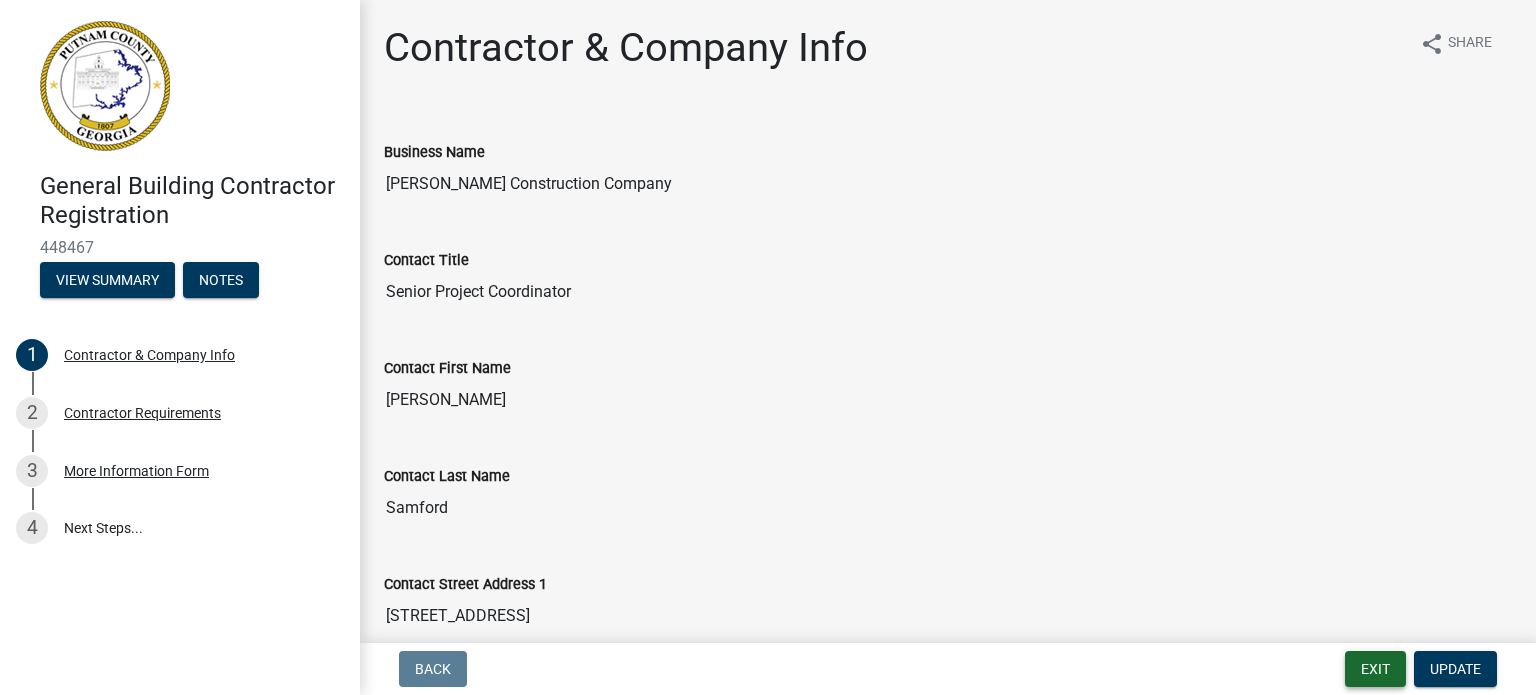 click on "Exit" at bounding box center (1375, 669) 